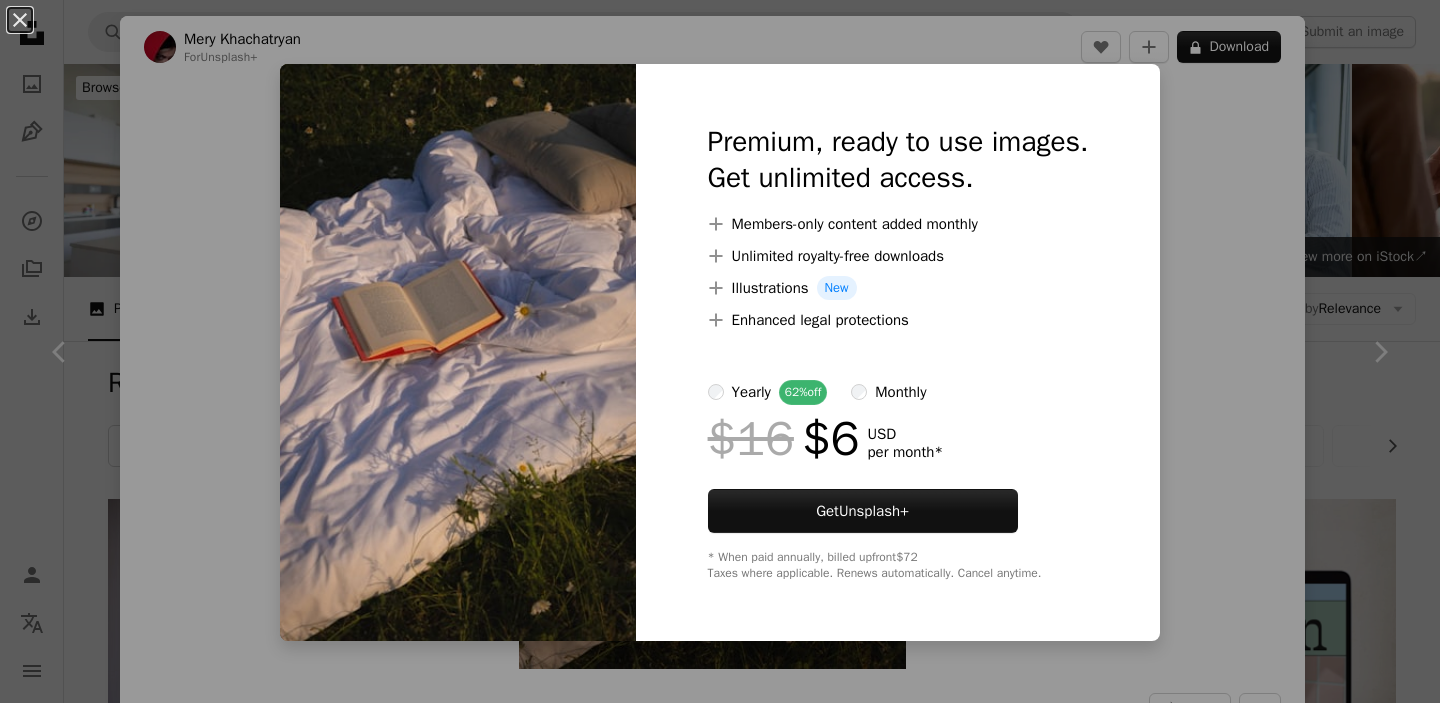 scroll, scrollTop: 9280, scrollLeft: 0, axis: vertical 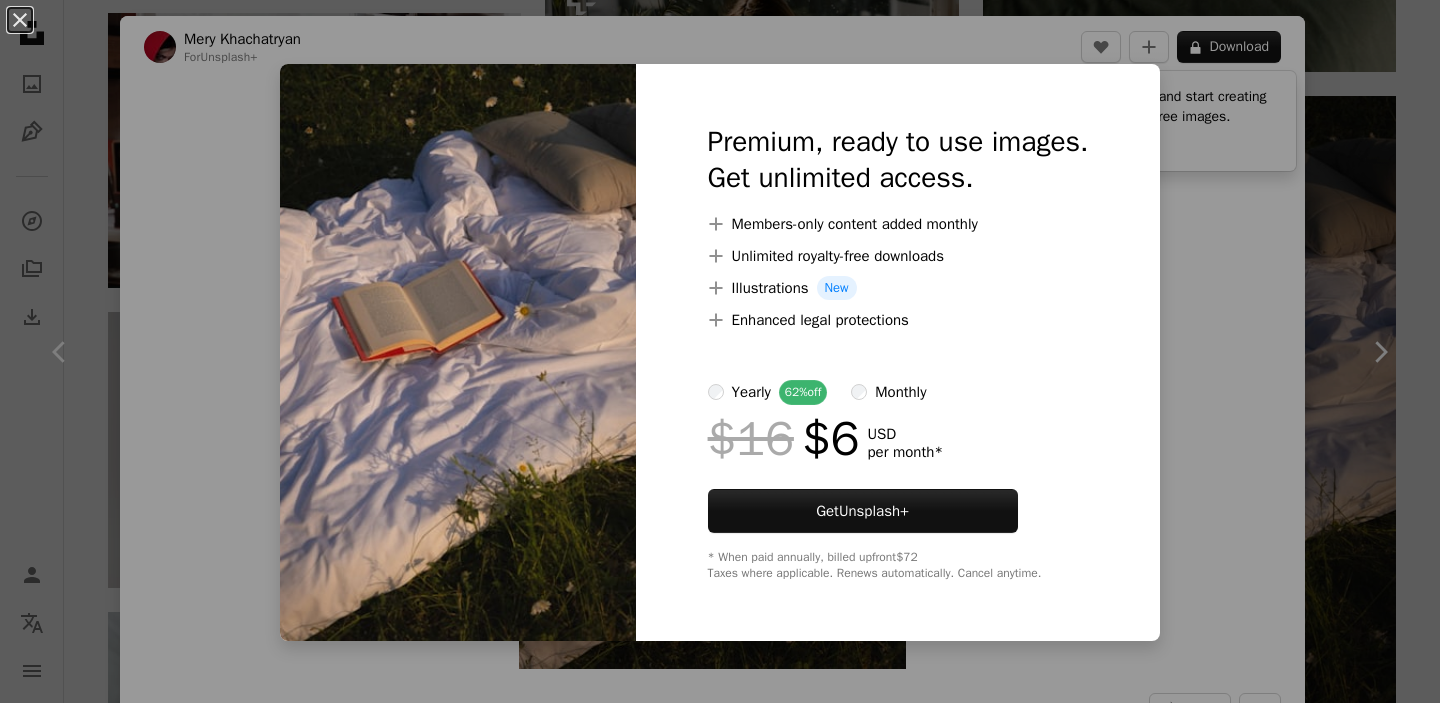 click on "Premium, ready to use images. Get unlimited access. A plus sign Members-only content added monthly A plus sign Unlimited royalty-free downloads A plus sign Illustrations  New A plus sign Enhanced legal protections yearly 62%  off monthly $16   $6 USD per month * Get  Unsplash+ * When paid annually, billed upfront  $72 Taxes where applicable. Renews automatically. Cancel anytime." at bounding box center [898, 352] 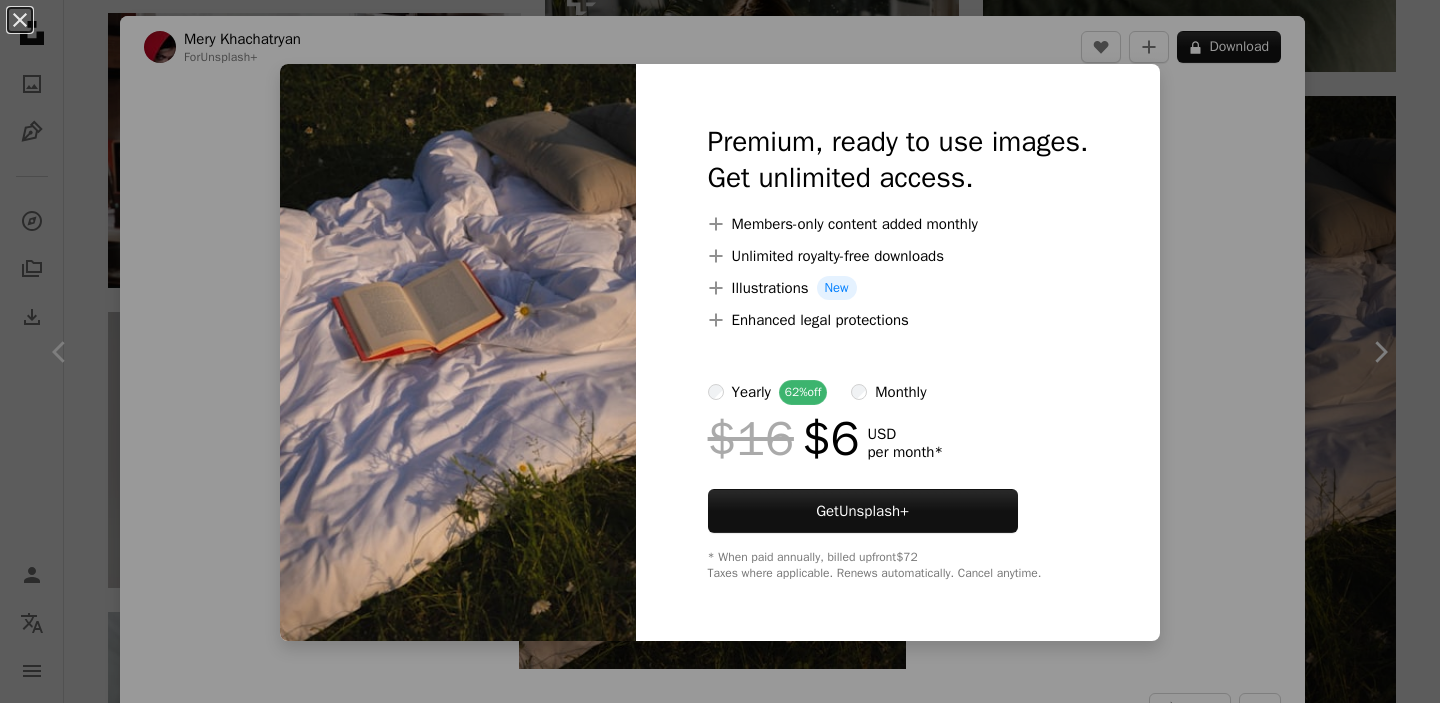 click on "An X shape Premium, ready to use images. Get unlimited access. A plus sign Members-only content added monthly A plus sign Unlimited royalty-free downloads A plus sign Illustrations  New A plus sign Enhanced legal protections yearly 62%  off monthly $16   $6 USD per month * Get  Unsplash+ * When paid annually, billed upfront  $72 Taxes where applicable. Renews automatically. Cancel anytime." at bounding box center (720, 351) 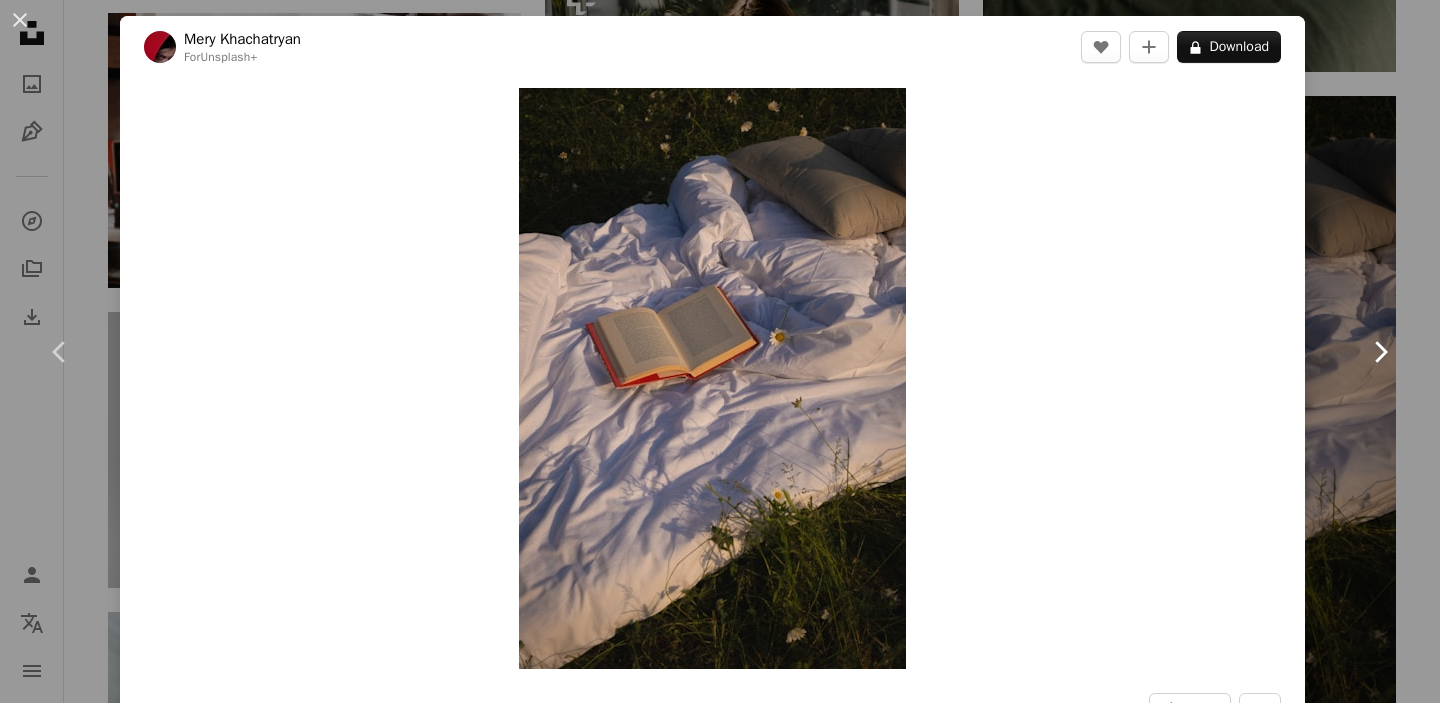 click on "Chevron right" at bounding box center (1380, 352) 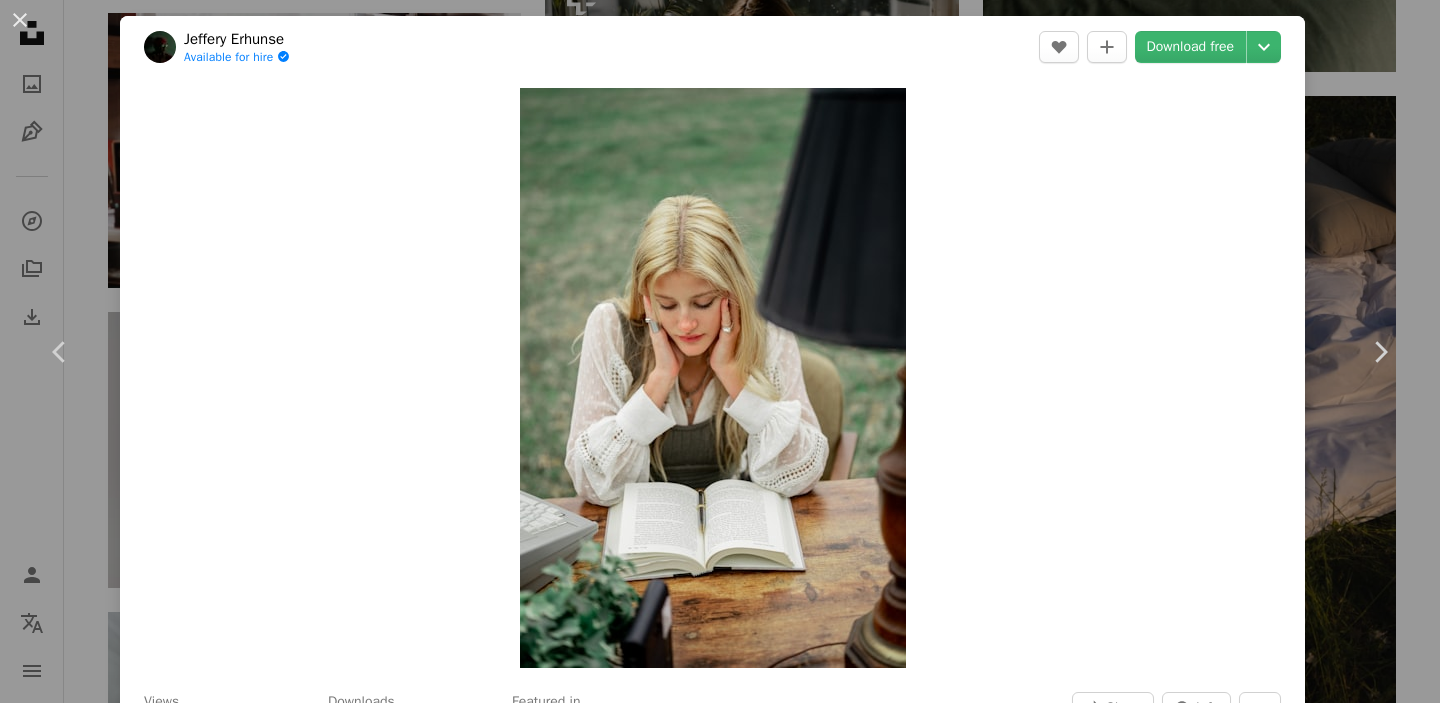 click on "An X shape Chevron left Chevron right [FIRST] [LAST] Available for hire A checkmark inside of a circle A heart A plus sign Download free Chevron down Zoom in Views 3,020,914 Downloads 13,730 Featured in Photos , Health & Wellness , Spirituality A forward-right arrow Share Info icon Info More Actions Calendar outlined Published on [MONTH] [DAY], [YEAR] Camera NIKON CORPORATION, NIKON Z 6 Safety Free to use under the Unsplash License woman wellness plants reading working thinking spirituality blonde hair girl human people book grey female Free pictures Browse premium related images on iStock | Save 20% with code UNSPLASH20 View more on iStock ↗ Related images A heart A plus sign [FIRST] [LAST] Available for hire A checkmark inside of a circle Arrow pointing down A heart A plus sign [FIRST] [LAST] Available for hire A checkmark inside of a circle Arrow pointing down A heart A plus sign [FIRST] [LAST] Available for hire A checkmark inside of a circle Arrow pointing down A heart A plus sign [FIRST] [LAST]" at bounding box center [720, 351] 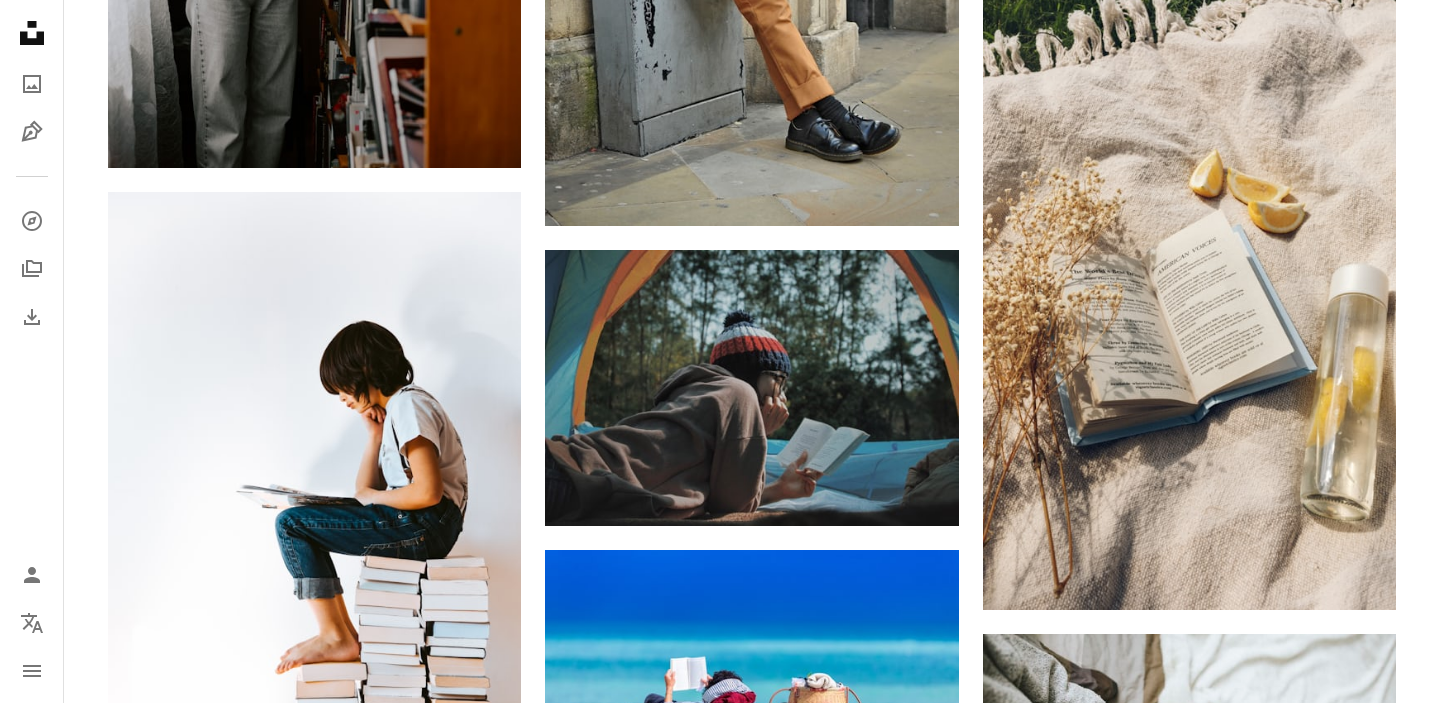 scroll, scrollTop: 10694, scrollLeft: 0, axis: vertical 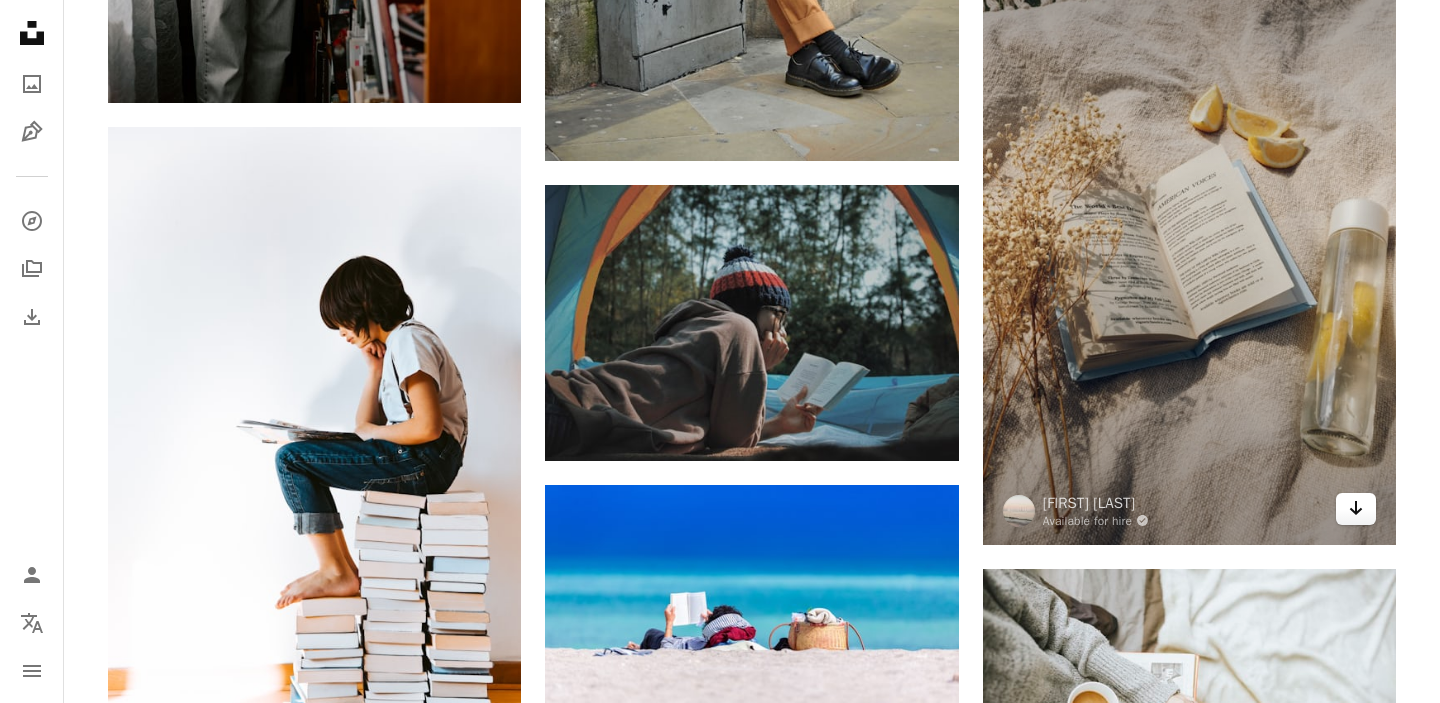 click on "Arrow pointing down" 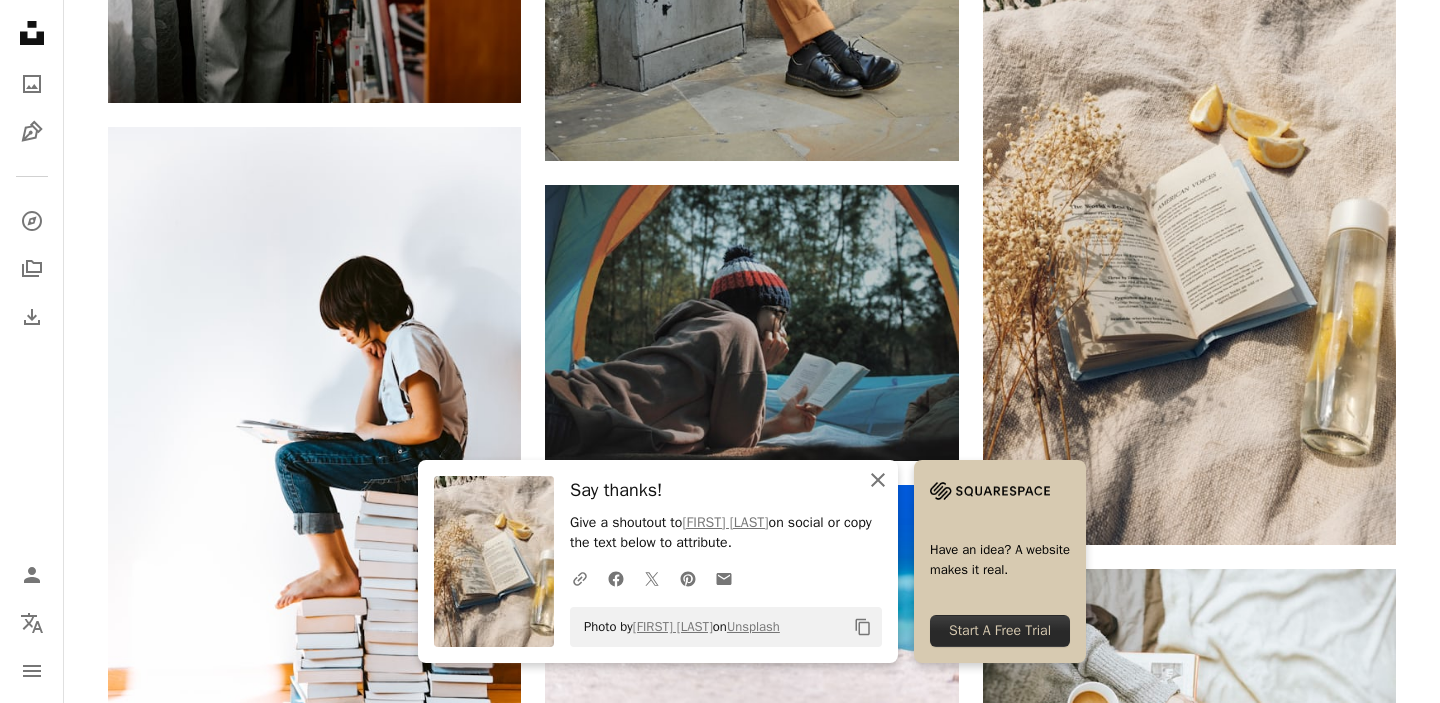click on "An X shape" 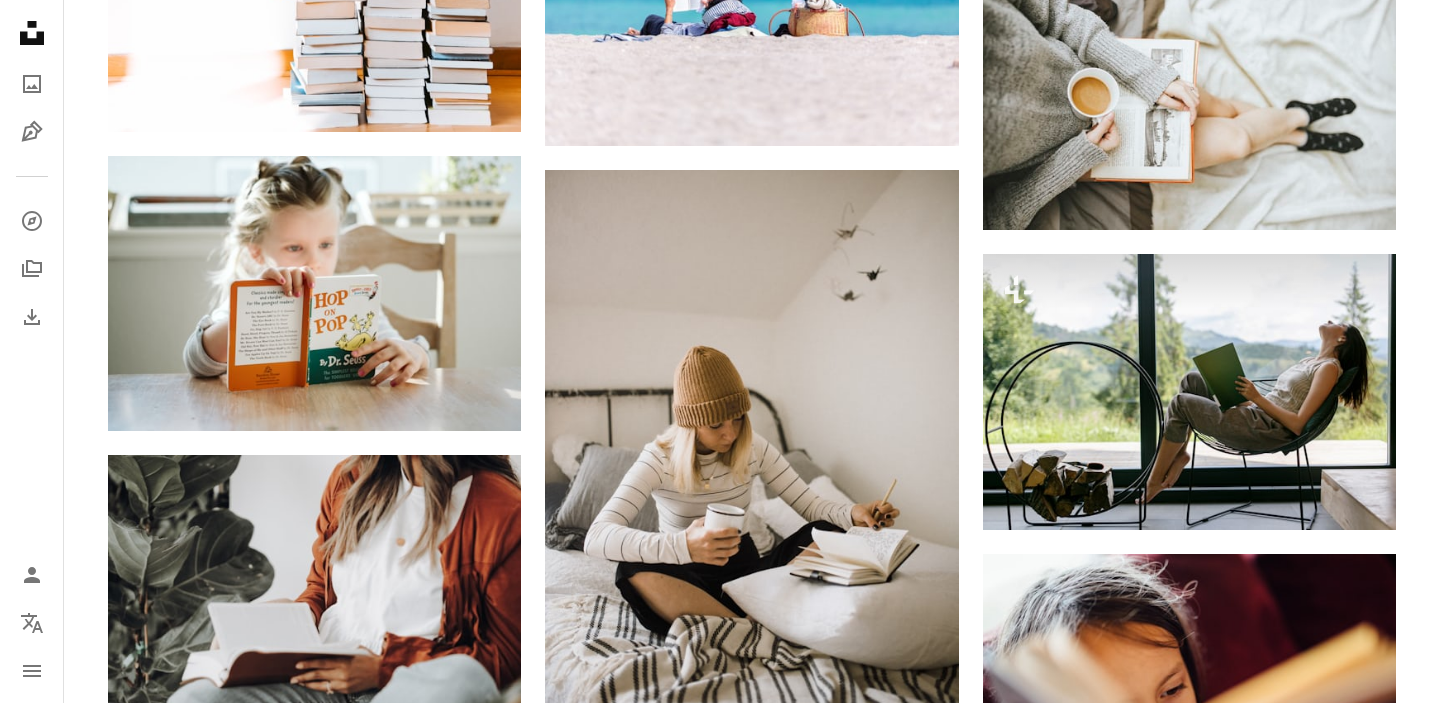 scroll, scrollTop: 11328, scrollLeft: 0, axis: vertical 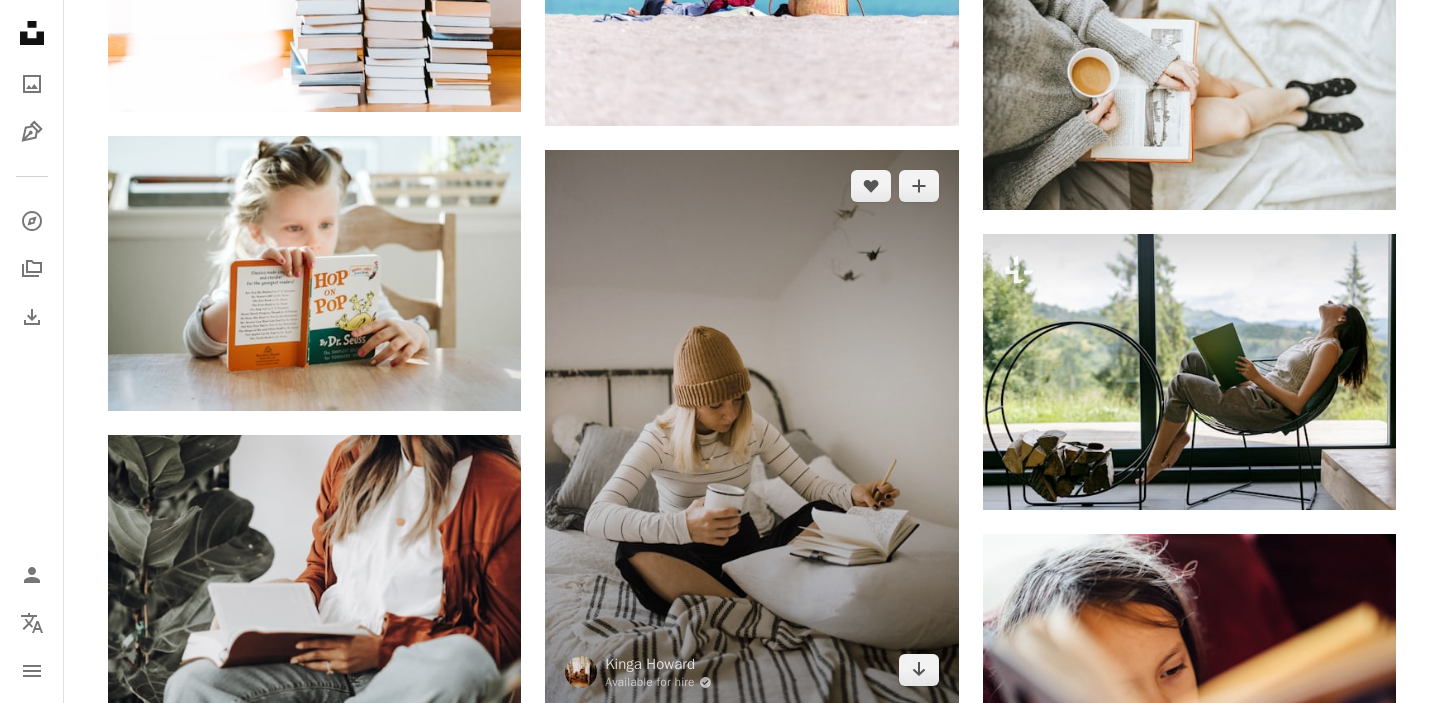 click at bounding box center [751, 428] 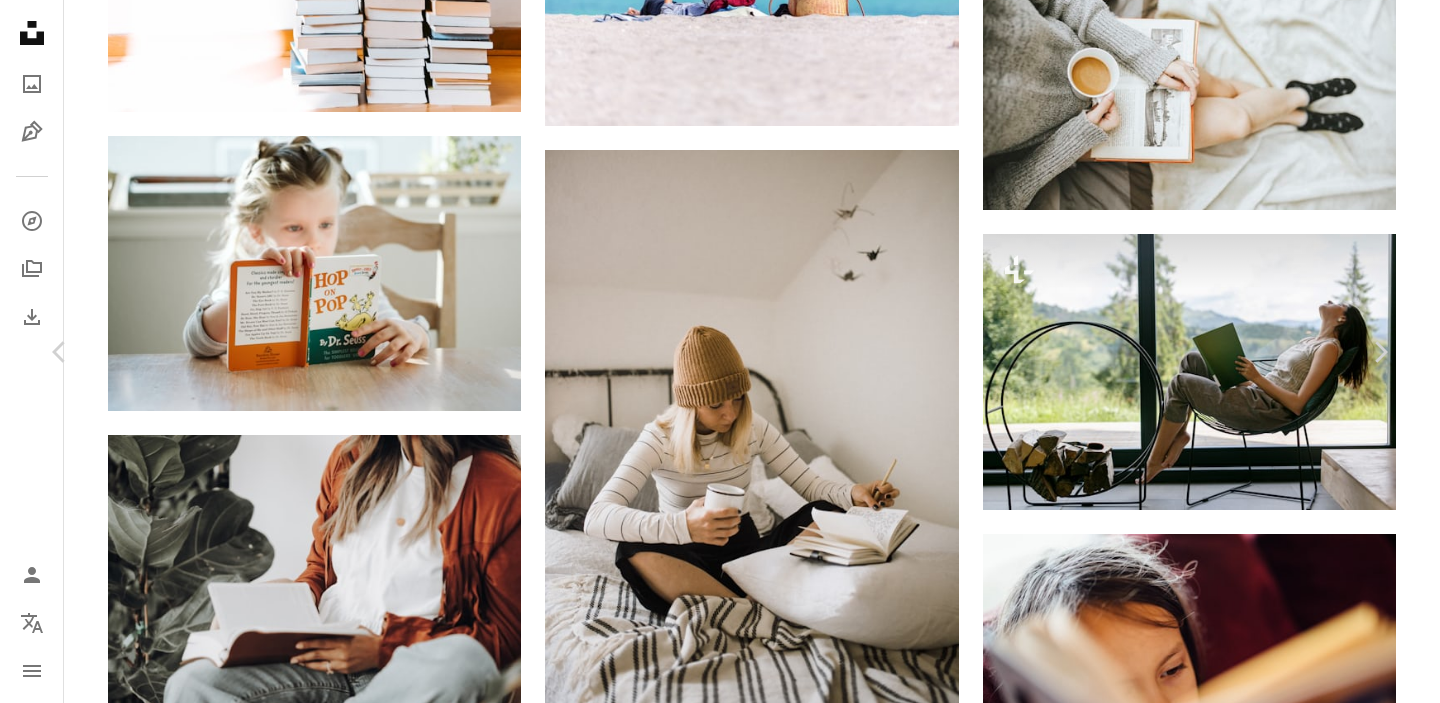 scroll, scrollTop: 26, scrollLeft: 0, axis: vertical 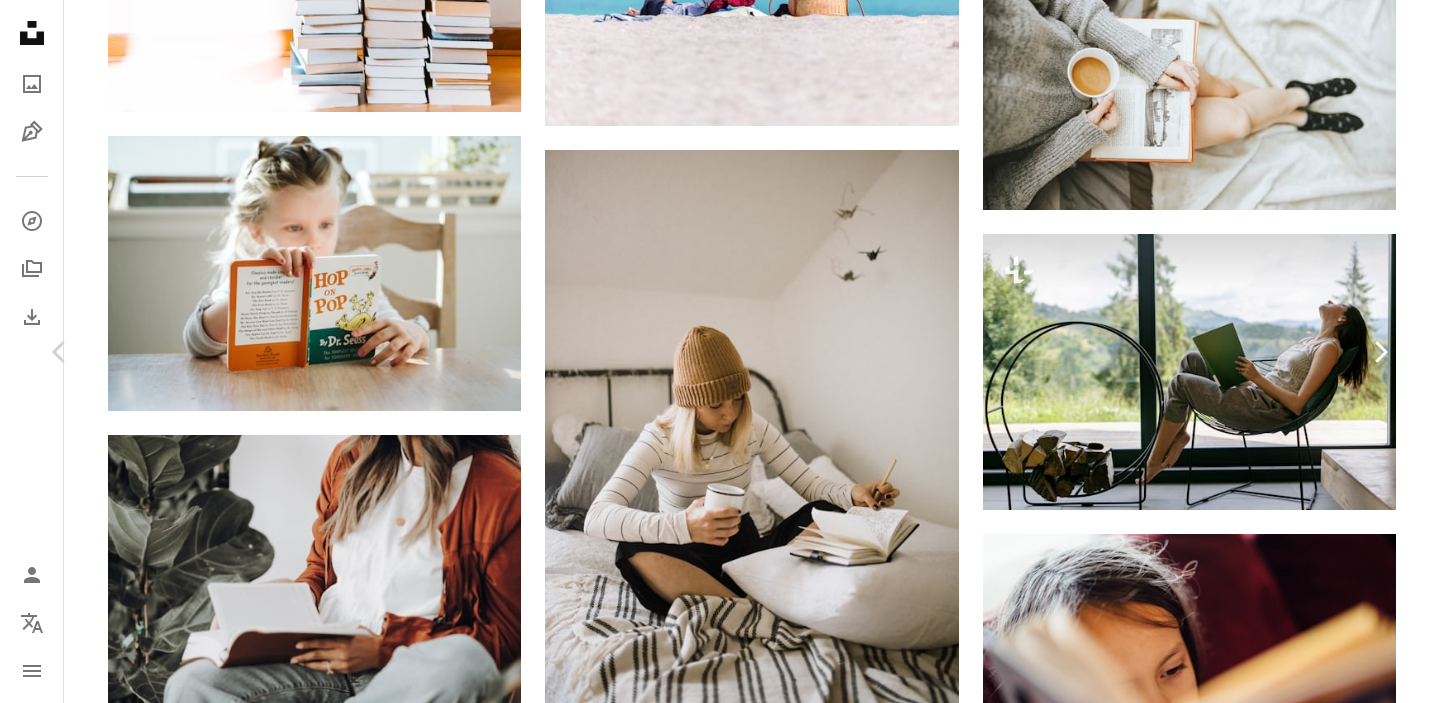 click on "Chevron right" at bounding box center (1380, 352) 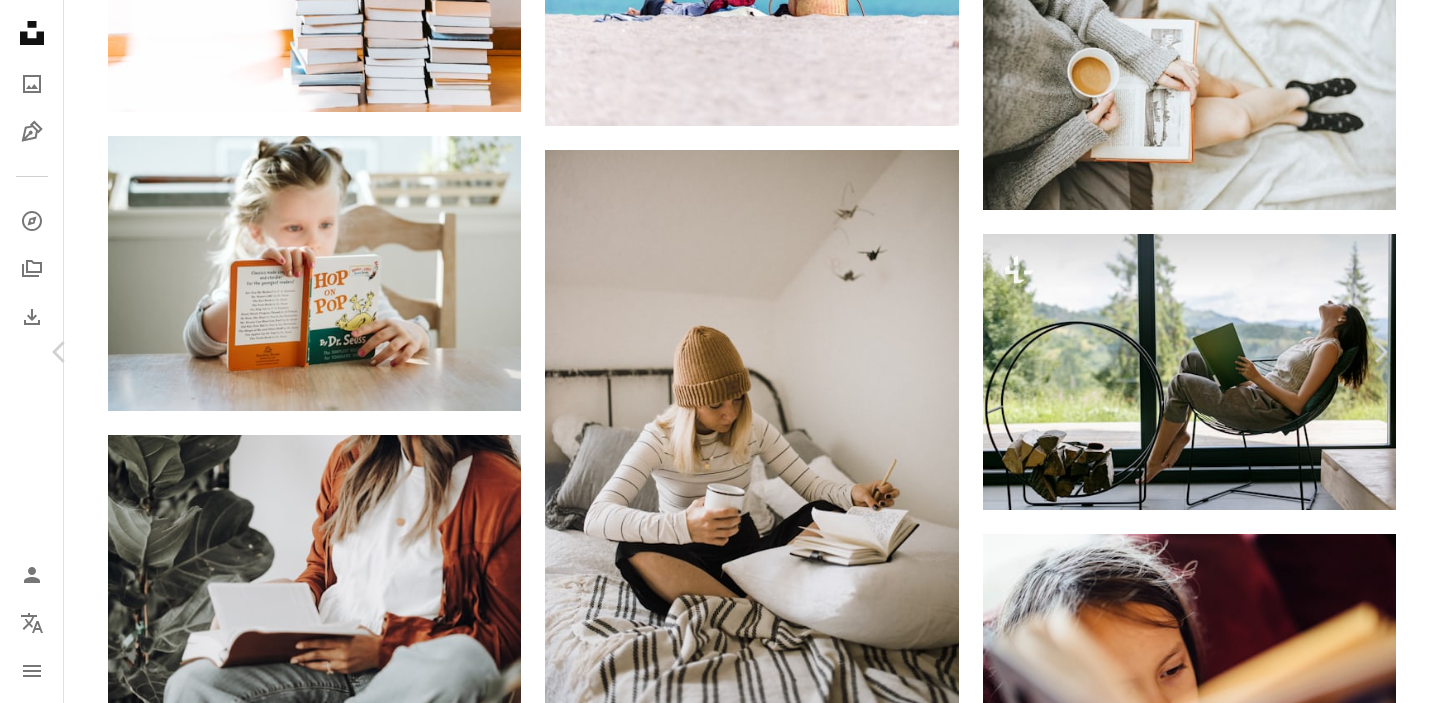 click on "An X shape Chevron left Chevron right [FIRST] [LAST] Available for hire A checkmark inside of a circle A heart A plus sign Download free Chevron down Zoom in Views 5,771,599 Downloads 50,065 Featured in Photos ,  Cozy Moments ,  Health & Wellness A forward-right arrow Share Info icon Info More Actions Calendar outlined Published on  [MONTH] [DAY], [YEAR] Safety Free to use under the  Unsplash License health wellness healthy self care wellbeing indoors selfcare healthy people dorm room reading nook health concious woman human people computer home book website grey room HD Wallpapers Browse premium related images on iStock  |  Save 20% with code UNSPLASH20 View more on iStock  ↗ Related images A heart A plus sign [FIRST] [LAST] Available for hire A checkmark inside of a circle Arrow pointing down A heart A plus sign [FIRST] [LAST] Available for hire A checkmark inside of a circle Arrow pointing down A heart A plus sign [FIRST] [LAST] Available for hire A checkmark inside of a circle Arrow pointing down Plus sign for Unsplash+" at bounding box center [720, 4865] 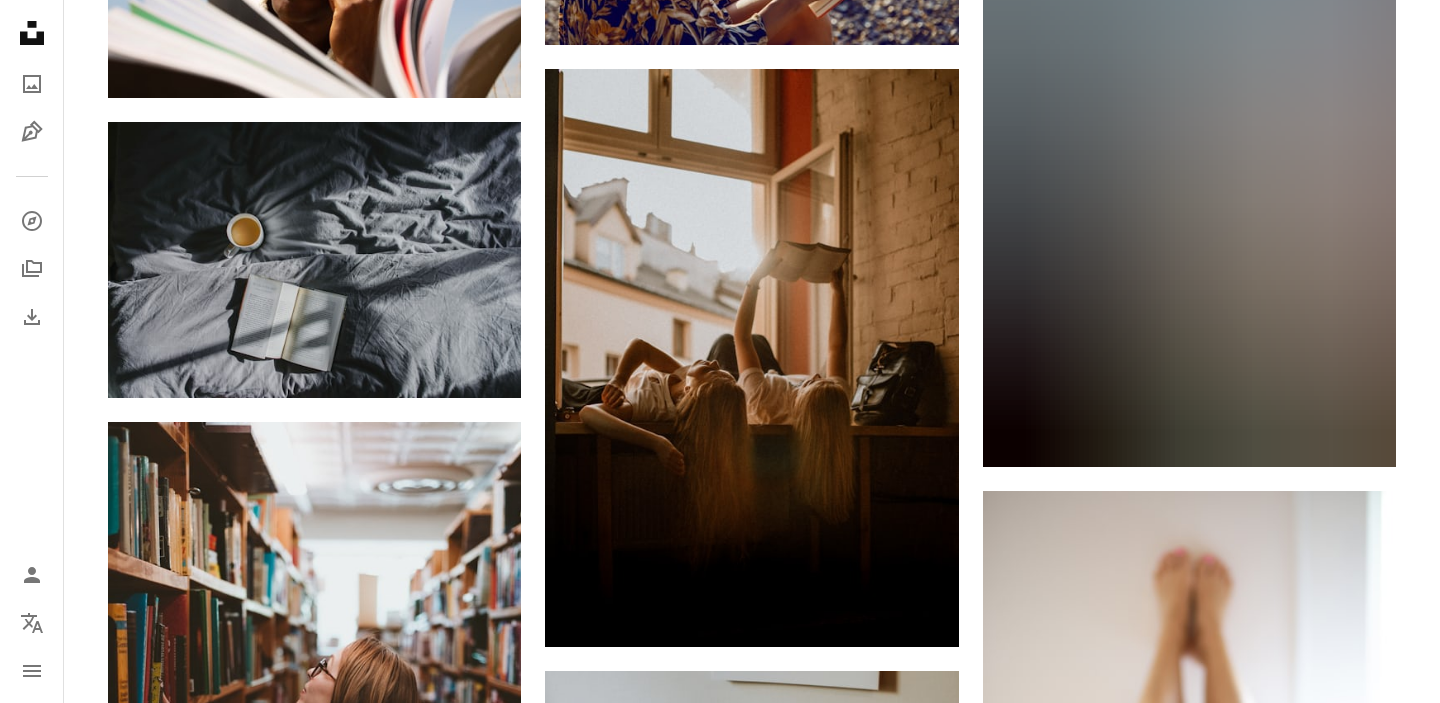 scroll, scrollTop: 16018, scrollLeft: 0, axis: vertical 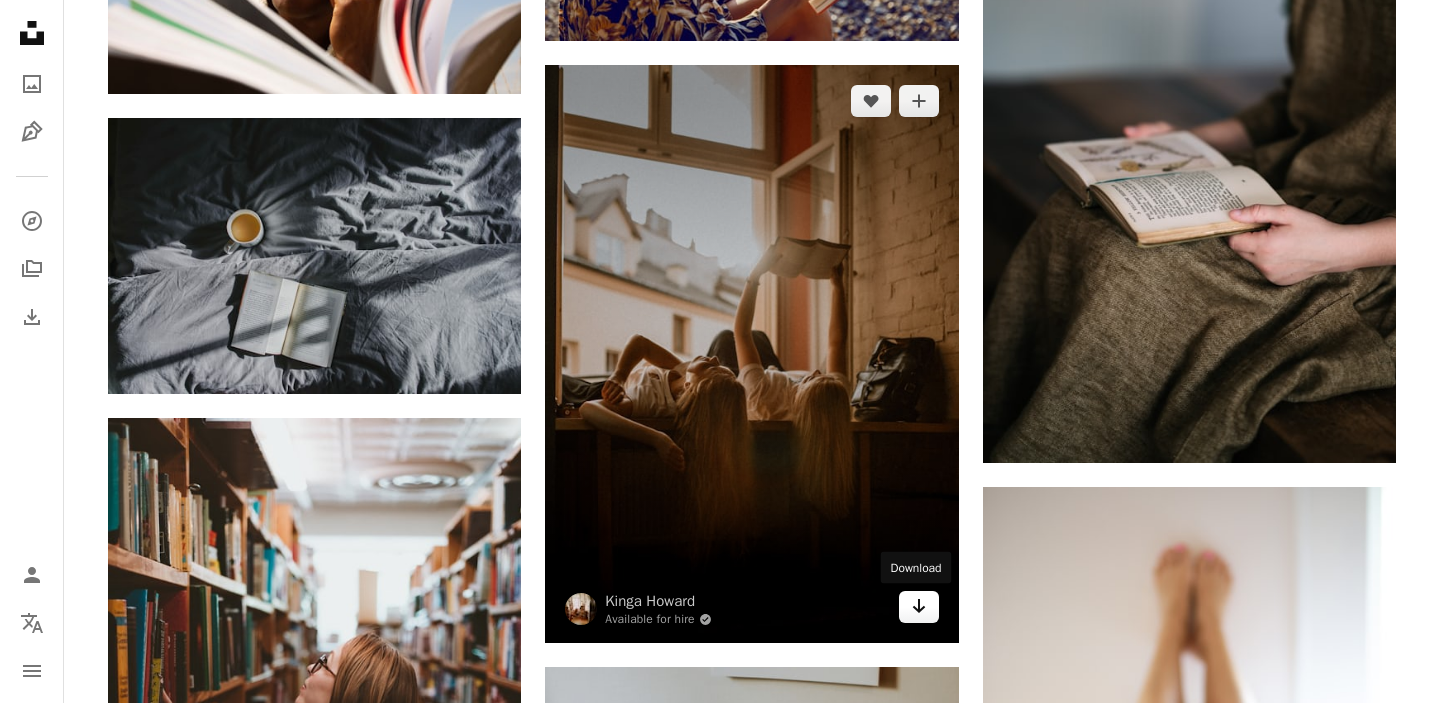 click on "Arrow pointing down" 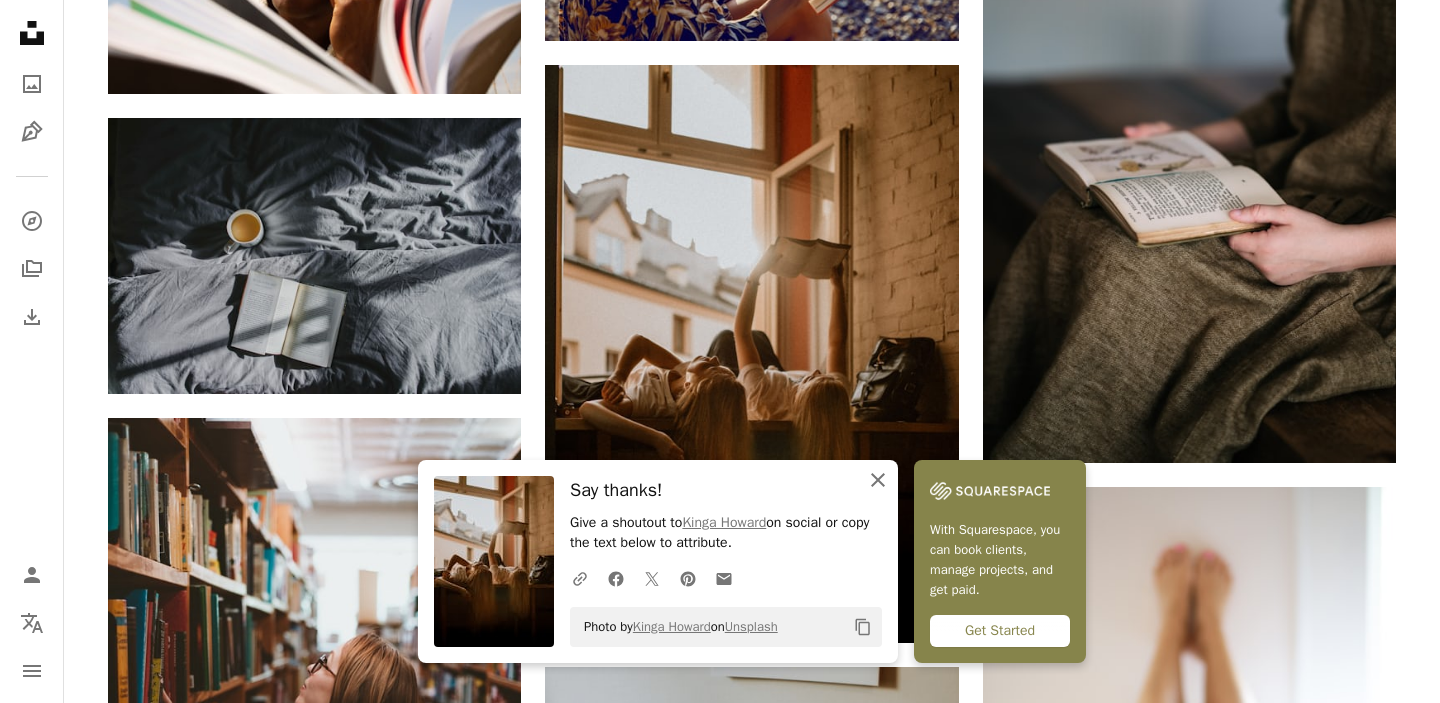 click on "An X shape Close" at bounding box center [878, 480] 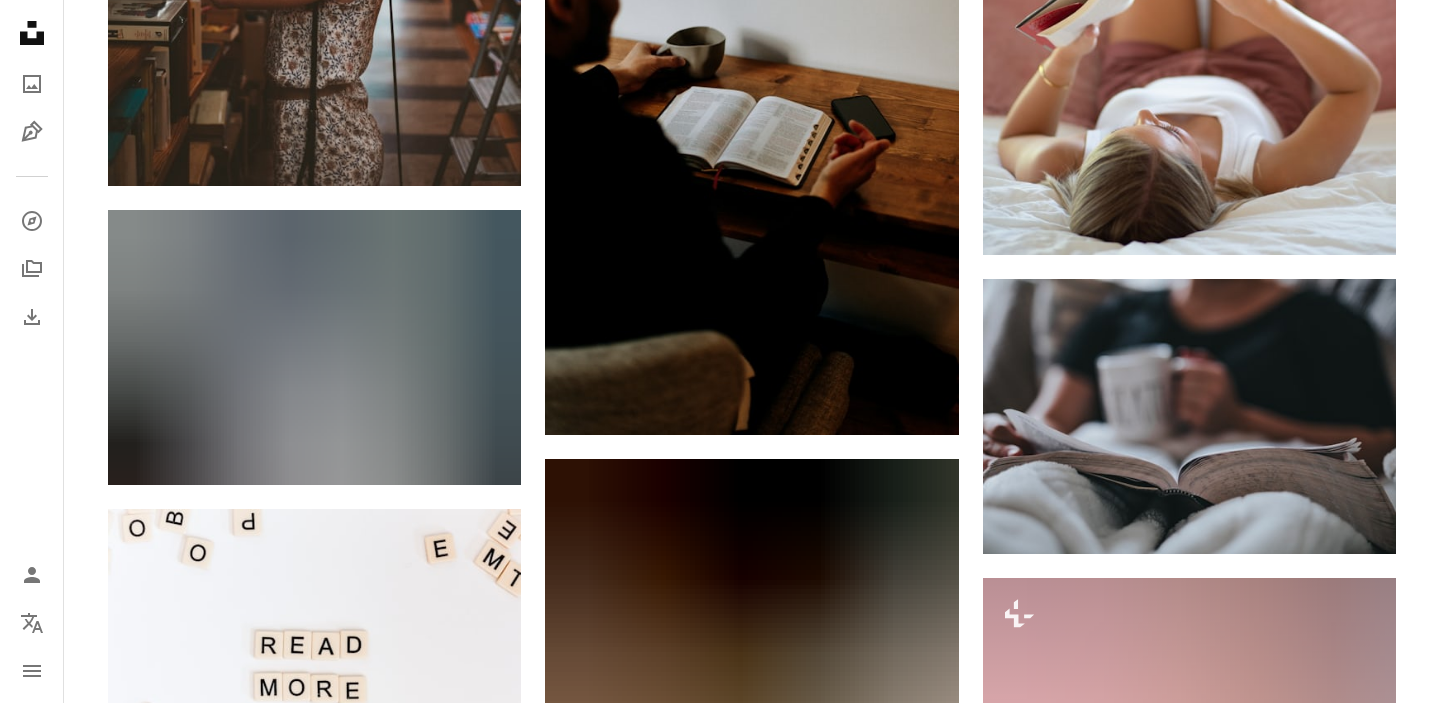 scroll, scrollTop: 16871, scrollLeft: 0, axis: vertical 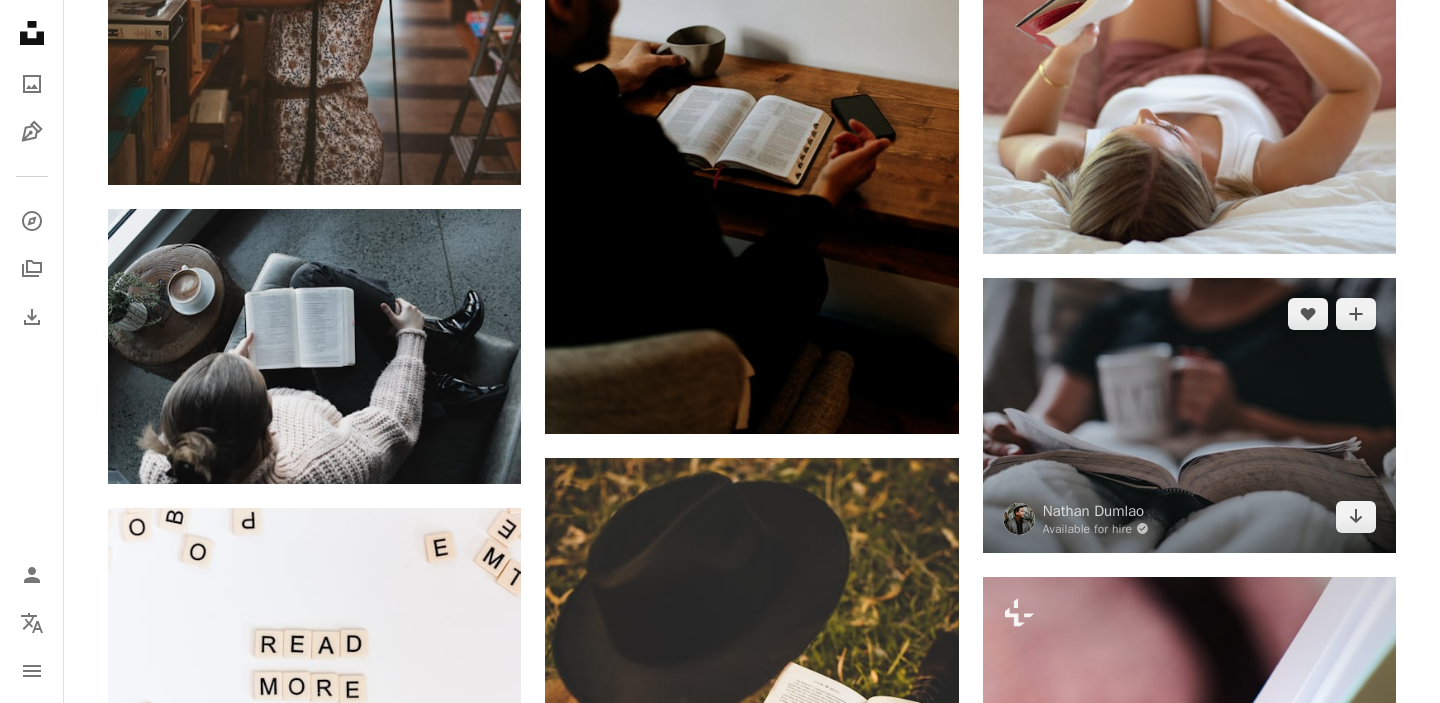 click at bounding box center (1189, 415) 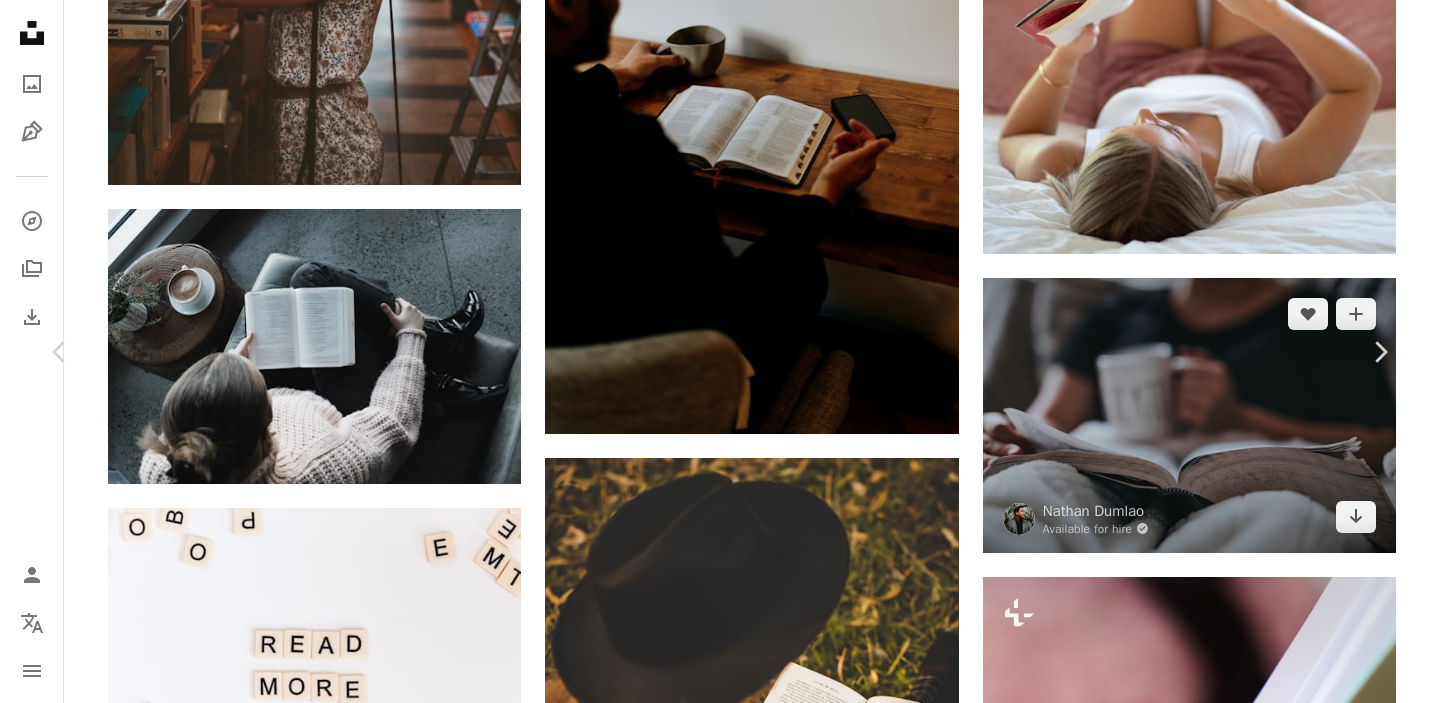 scroll, scrollTop: 59, scrollLeft: 0, axis: vertical 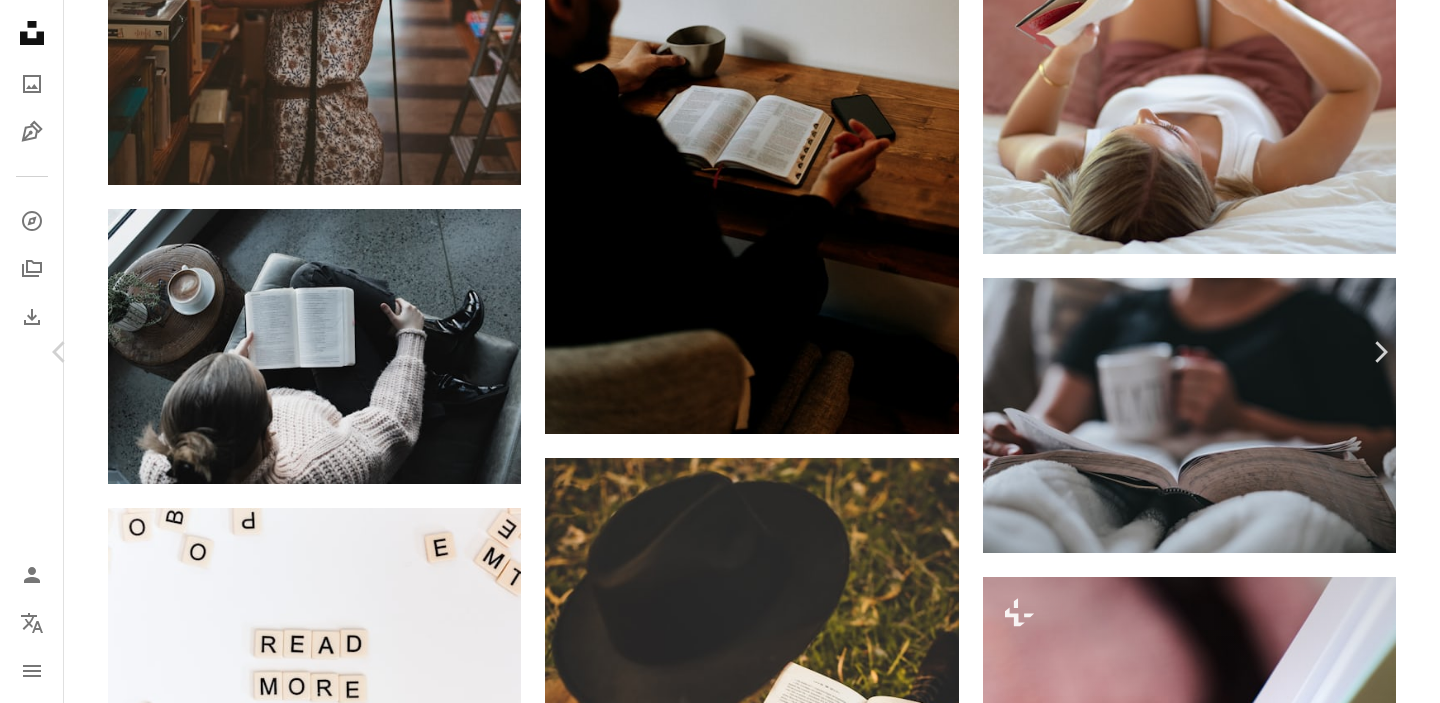 click on "An X shape Chevron left Chevron right [FIRST] [LAST] Available for hire A checkmark inside of a circle A heart A plus sign Download free Chevron down Zoom in Views 7,231,132 Downloads 63,559 Featured in Photos A forward-right arrow Share Info icon Info More Actions Calendar outlined Published on [MONTH] [DAY], [YEAR] Camera Canon, EOS 5D Mark IV Safety Free to use under the Unsplash License coffee book study bible learning reading relax bible study rainy day relaxation moody blanket learning english reading nook website grey blog Creative Commons images Browse premium related images on iStock | Save 20% with code UNSPLASH20 View more on iStock ↗ Related images A heart A plus sign [FIRST] [LAST] Available for hire A checkmark inside of a circle Arrow pointing down Plus sign for Unsplash+ A heart A plus sign Daiga Ellaby For Unsplash+ A lock Download A heart A plus sign Sixteen Miles Out Available for hire A checkmark inside of a circle Arrow pointing down A heart A plus sign [FIRST] [LAST] Available for hire" at bounding box center [720, 4590] 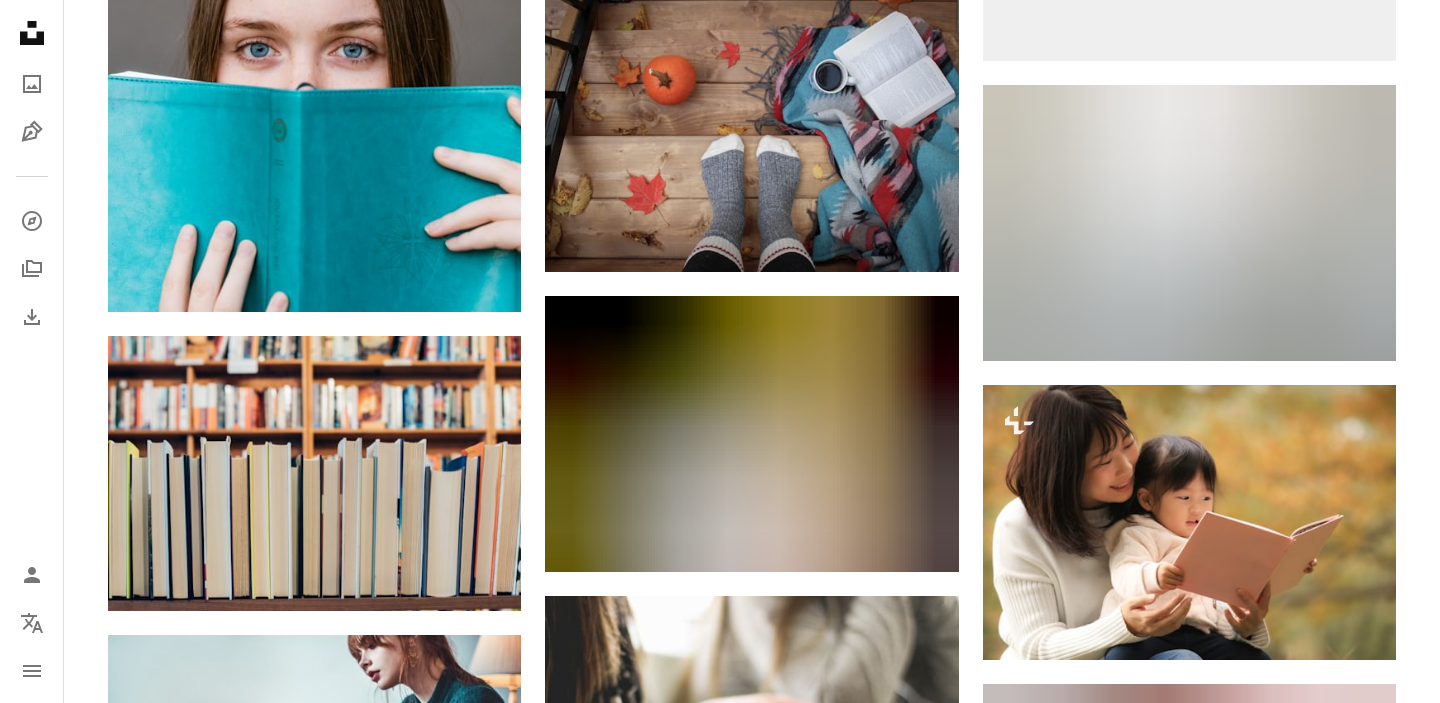 scroll, scrollTop: 20162, scrollLeft: 0, axis: vertical 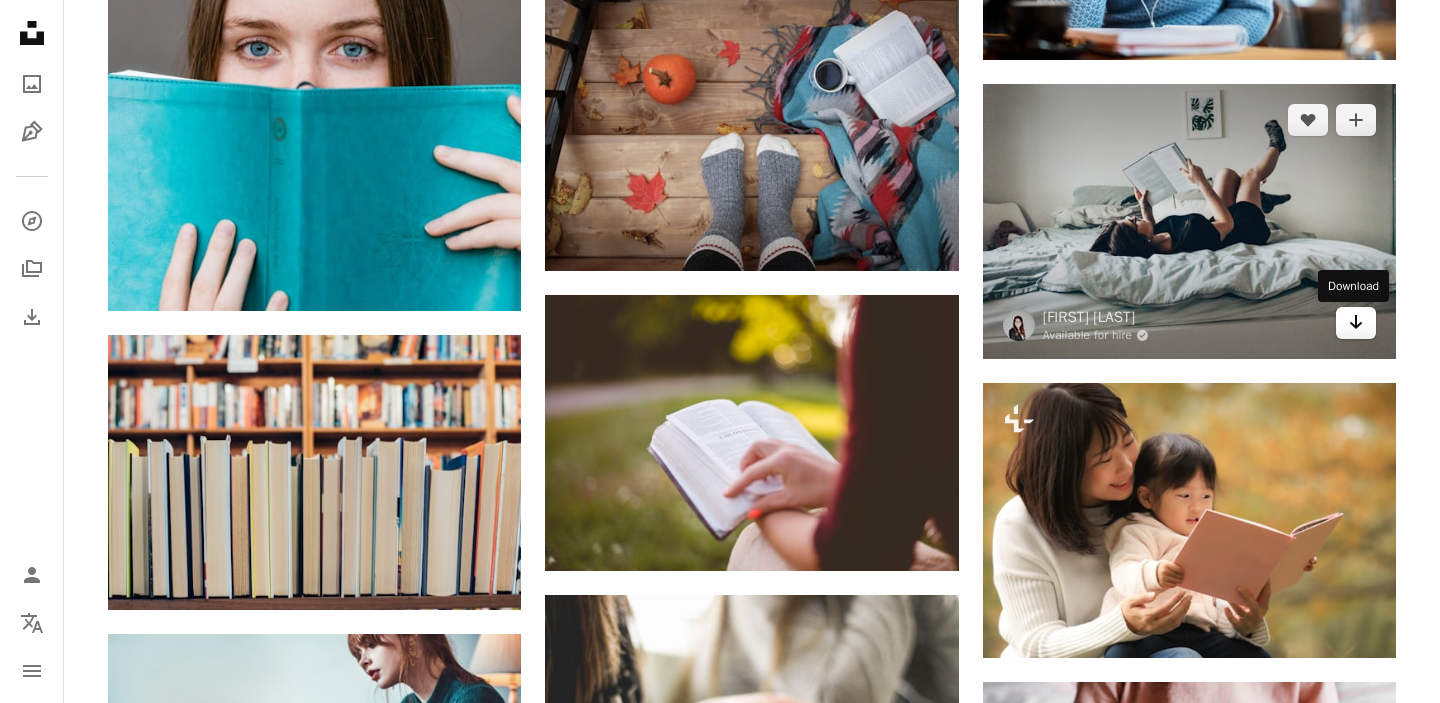click on "Arrow pointing down" 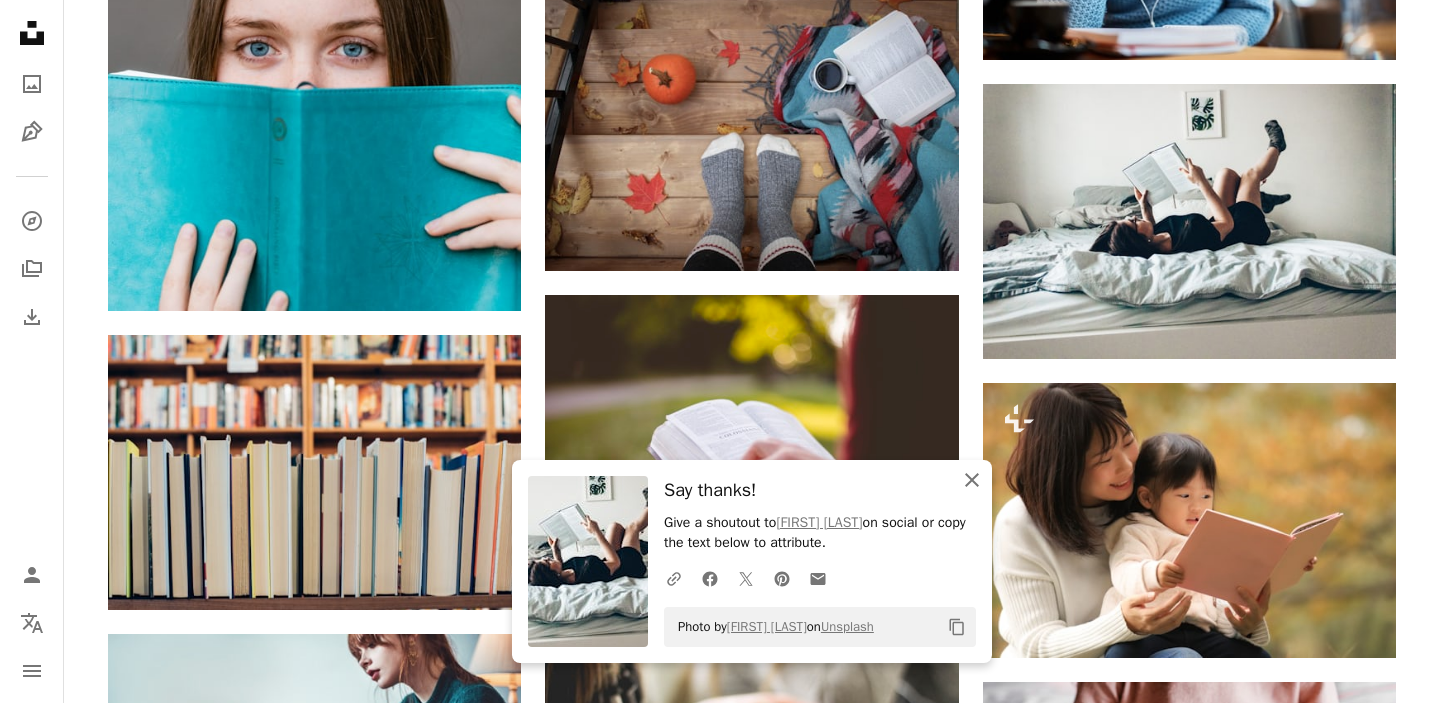click on "An X shape" 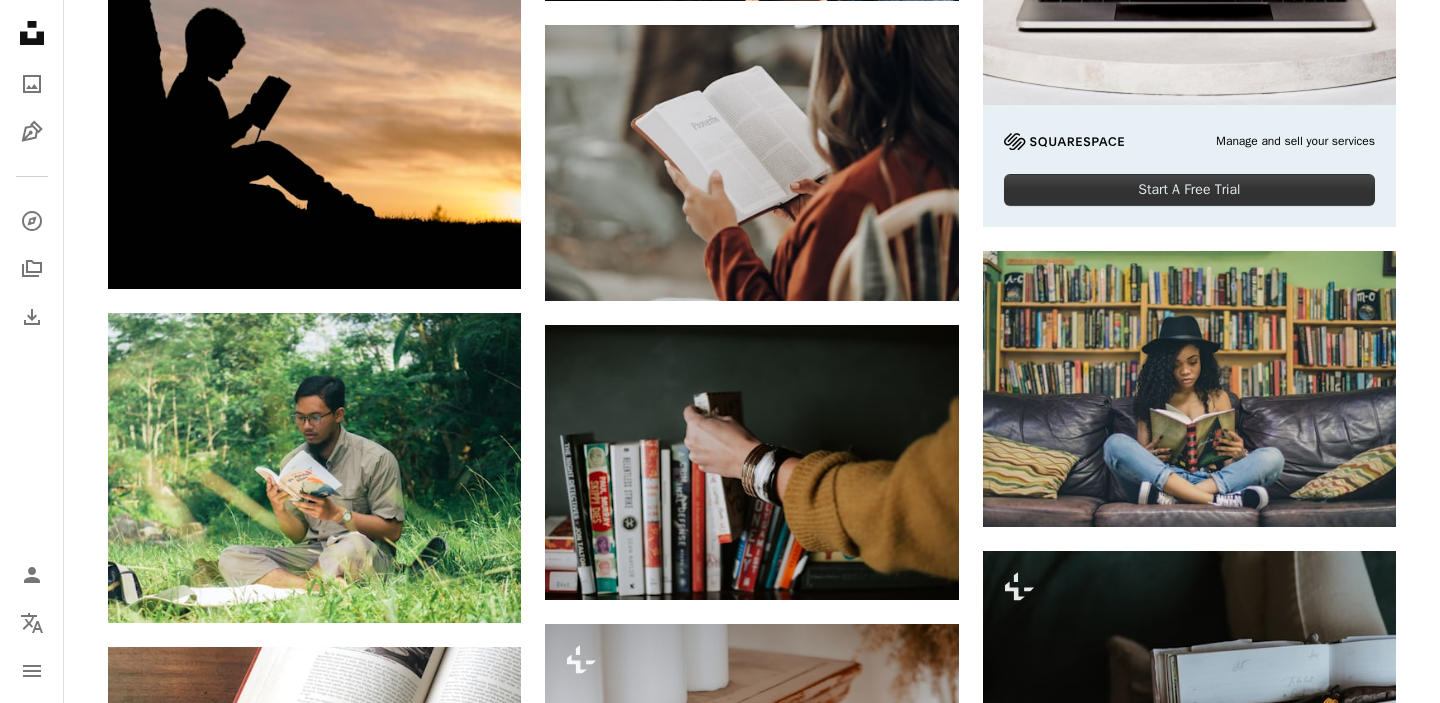 scroll, scrollTop: 0, scrollLeft: 0, axis: both 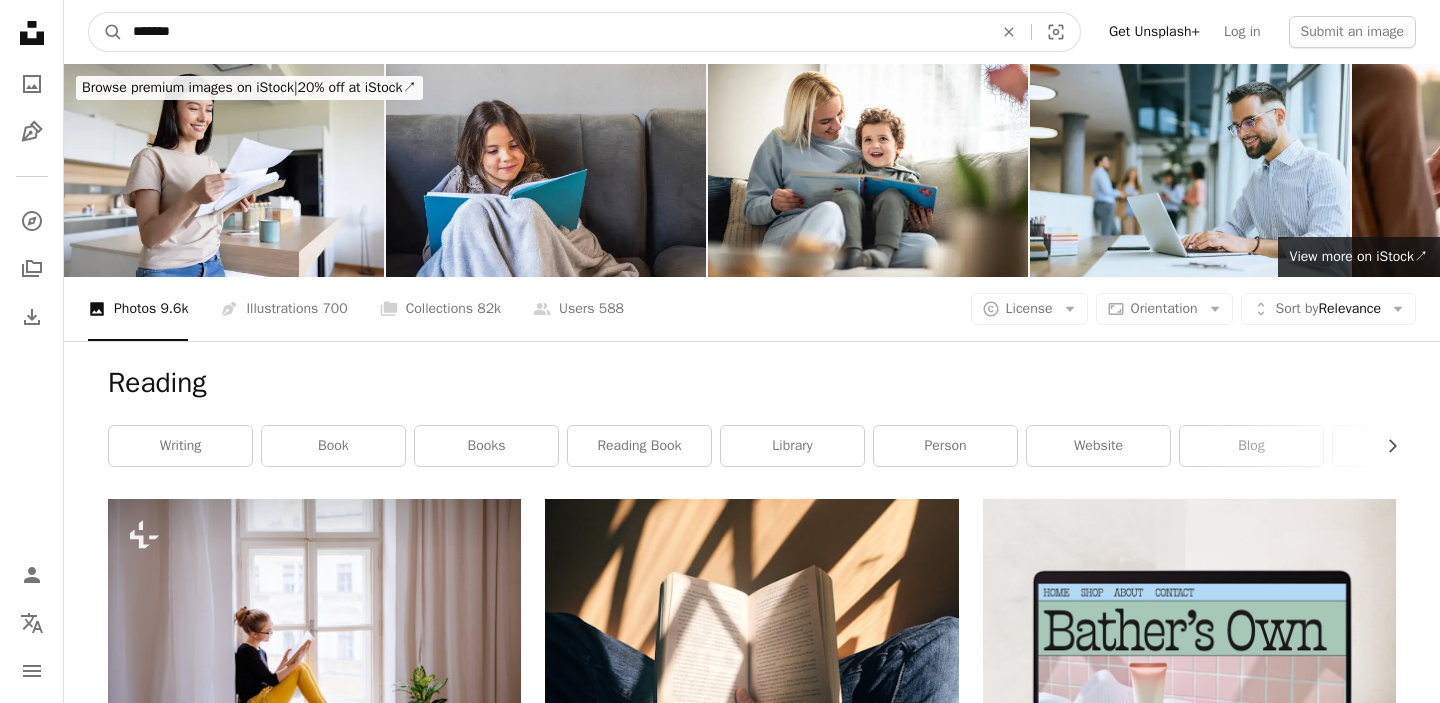 click on "*******" at bounding box center (555, 32) 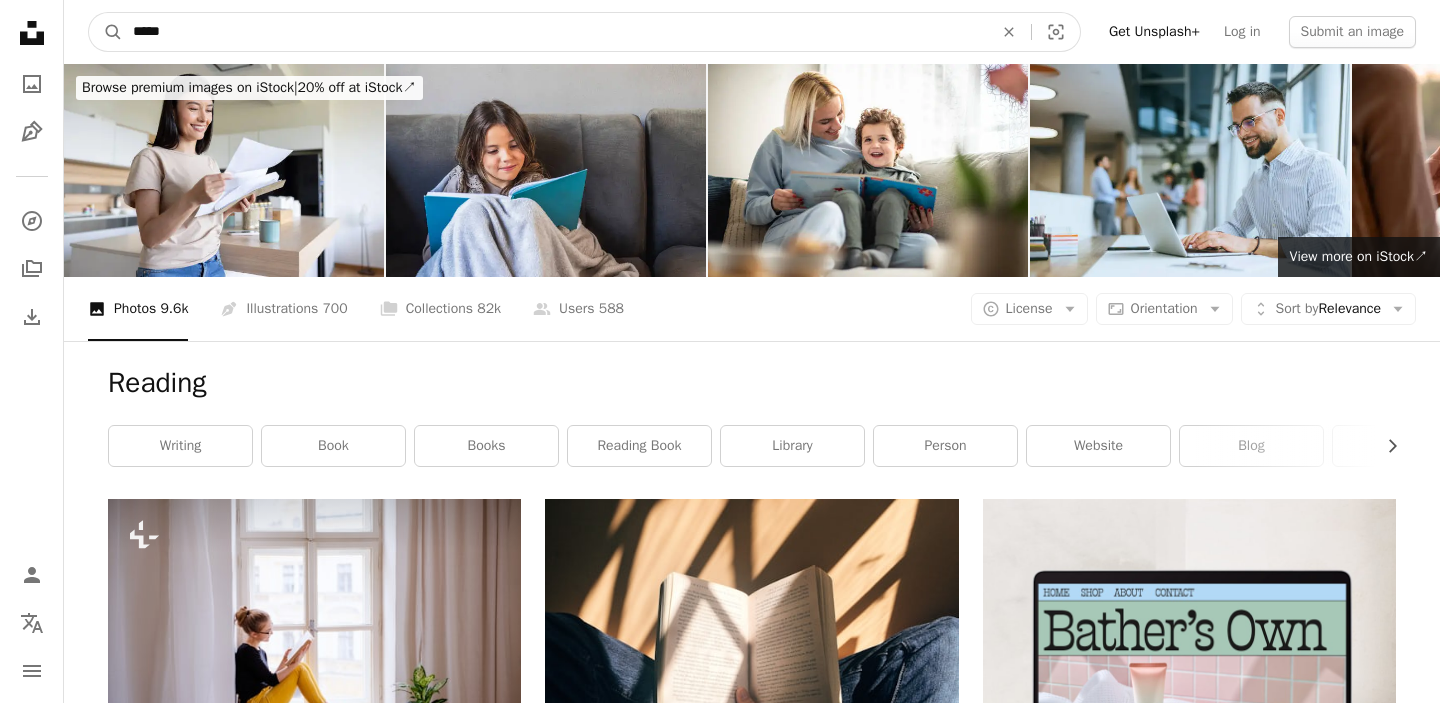 type on "******" 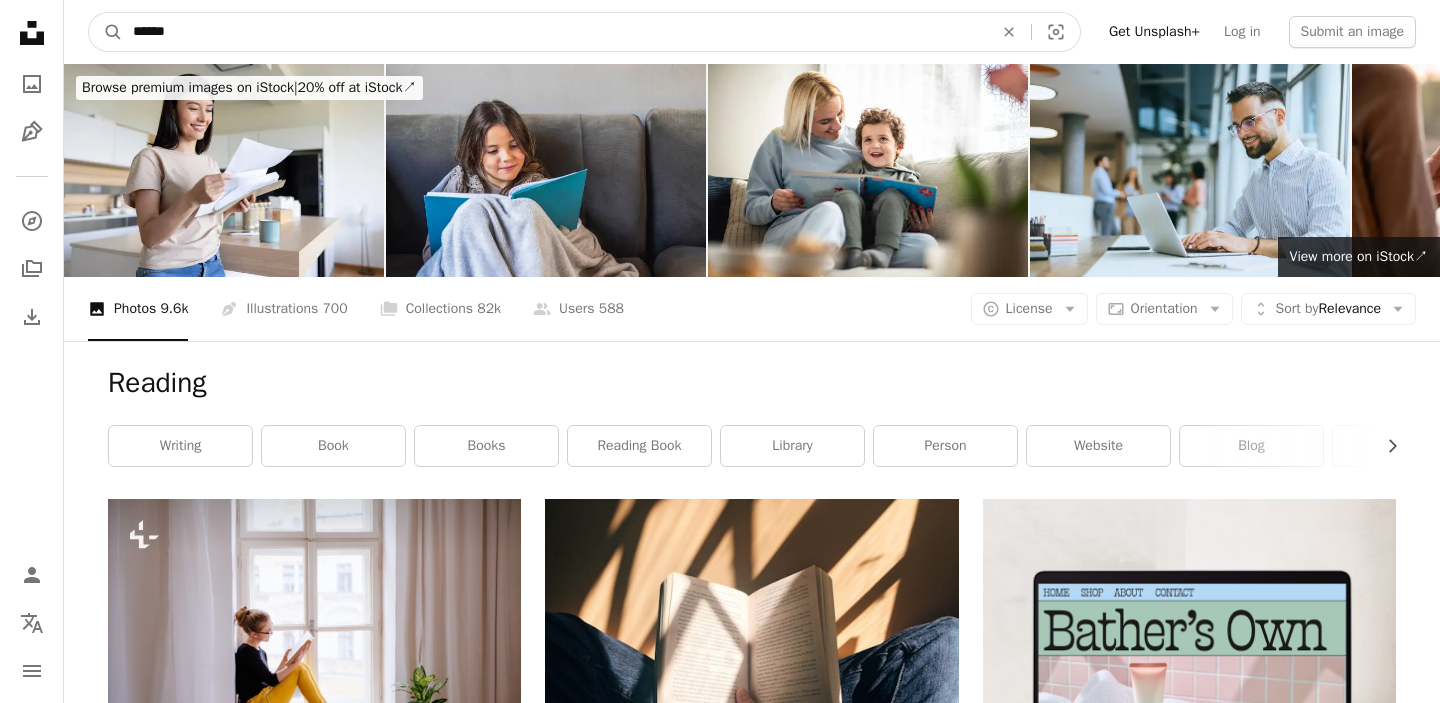 click on "A magnifying glass" at bounding box center (106, 32) 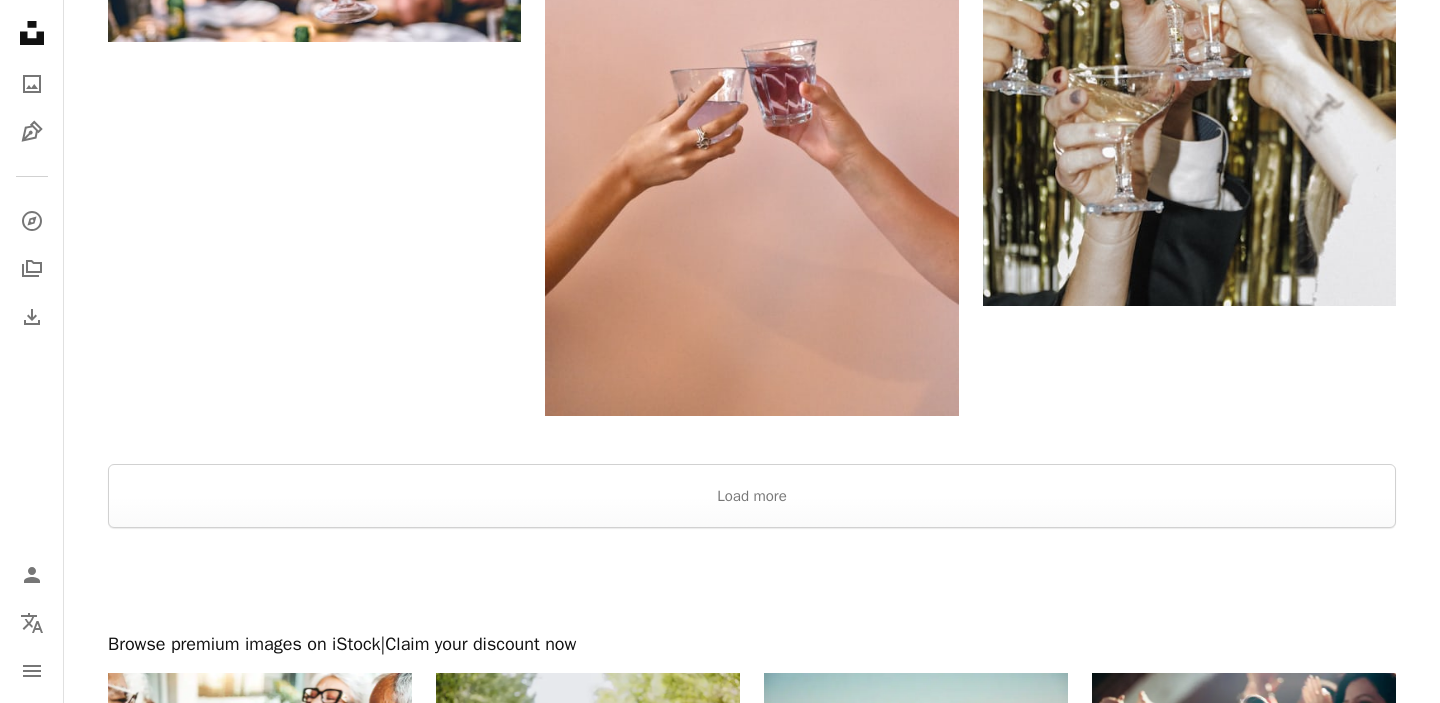 scroll, scrollTop: 3501, scrollLeft: 0, axis: vertical 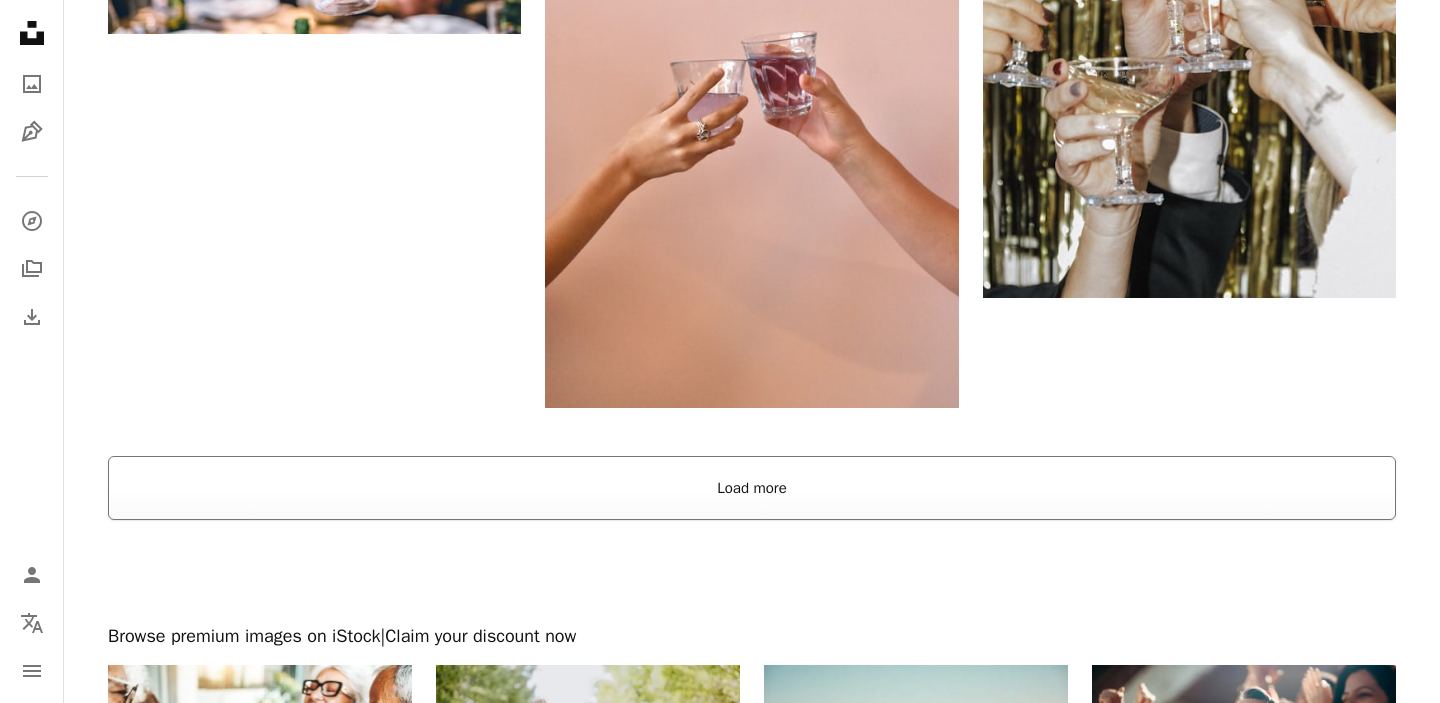click on "Load more" at bounding box center [752, 488] 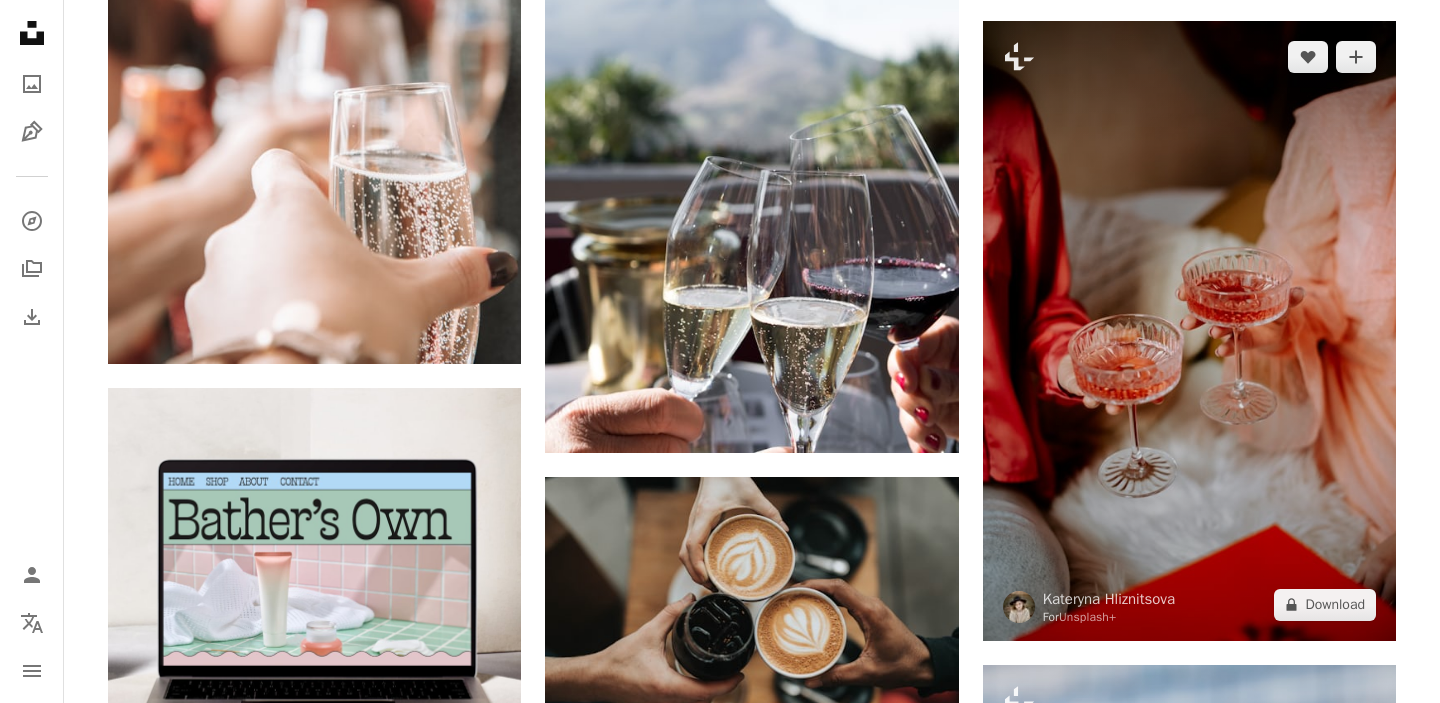 scroll, scrollTop: 4969, scrollLeft: 0, axis: vertical 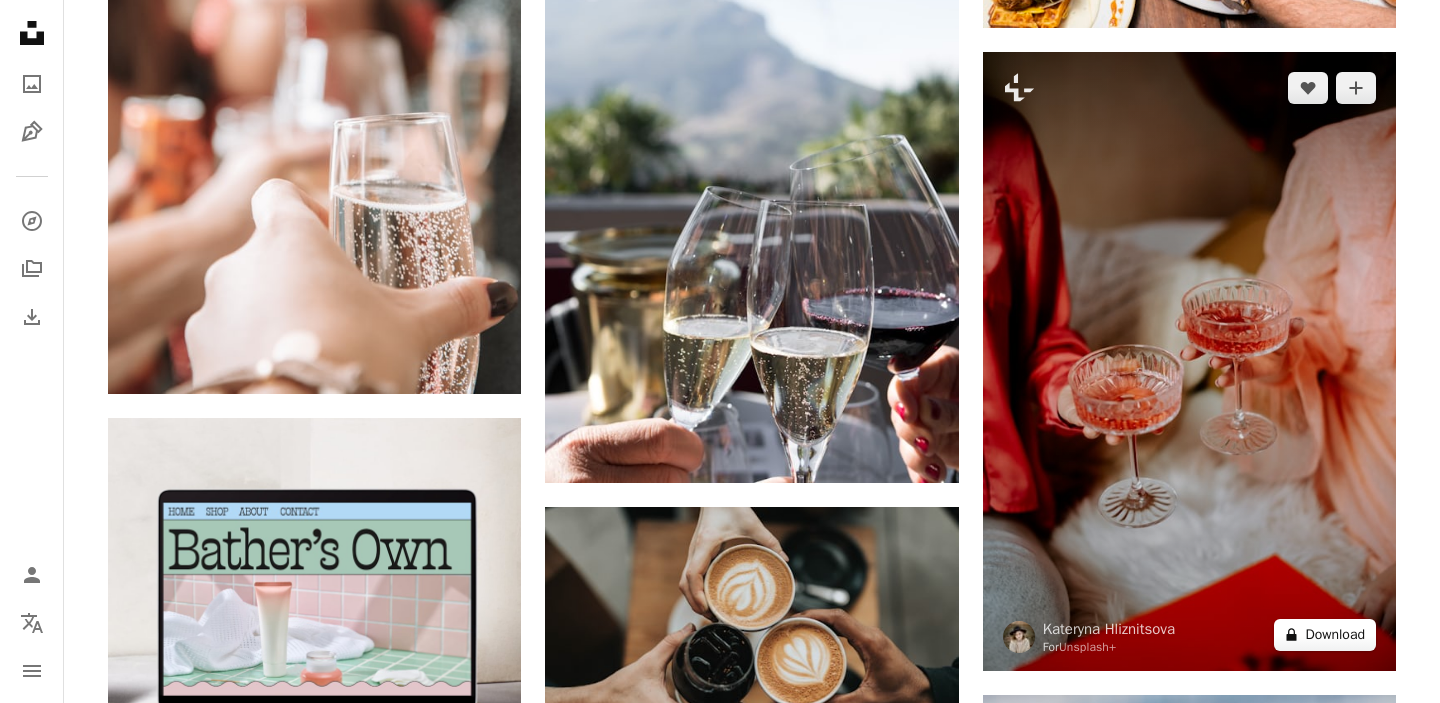 click on "A lock Download" at bounding box center (1325, 635) 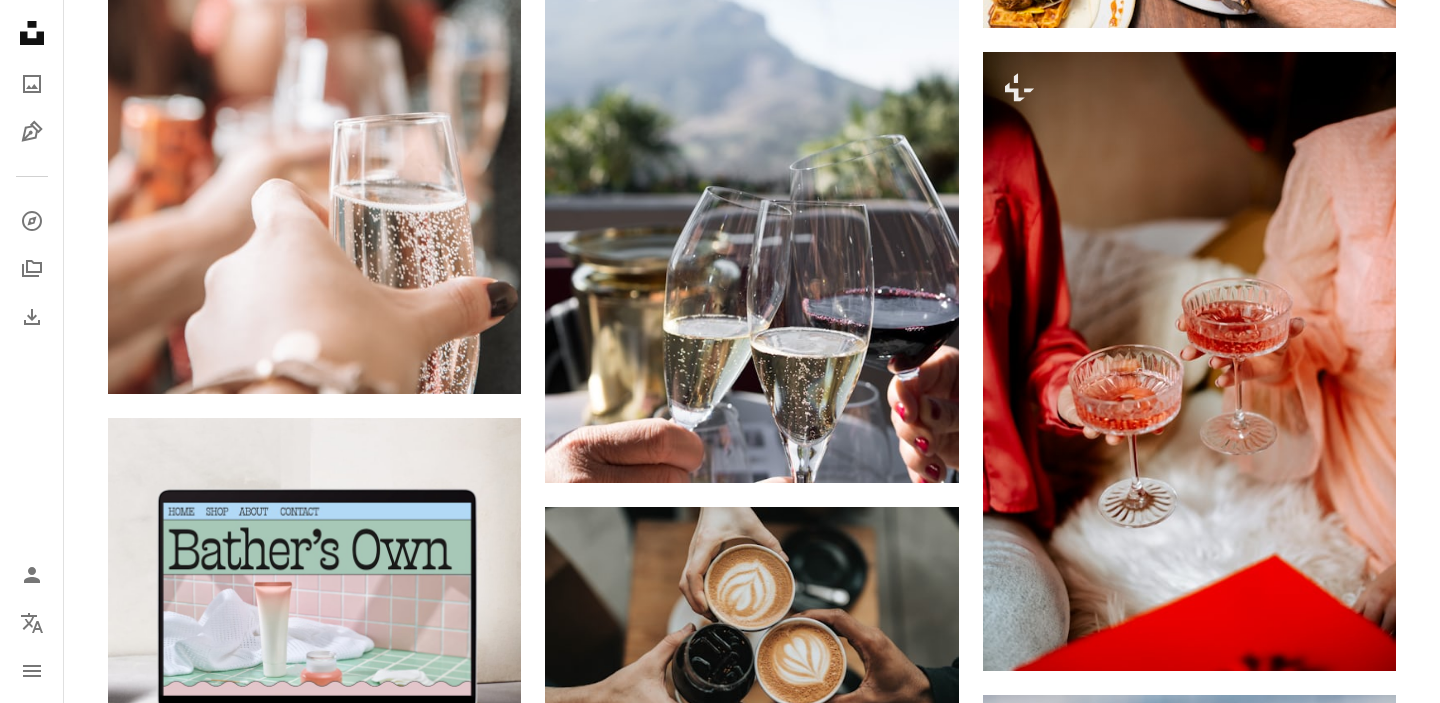 click on "An X shape Premium, ready to use images. Get unlimited access. A plus sign Members-only content added monthly A plus sign Unlimited royalty-free downloads A plus sign Illustrations  New A plus sign Enhanced legal protections yearly 62%  off monthly $16   $6 USD per month * Get  Unsplash+ * When paid annually, billed upfront  $72 Taxes where applicable. Renews automatically. Cancel anytime." at bounding box center [720, 6298] 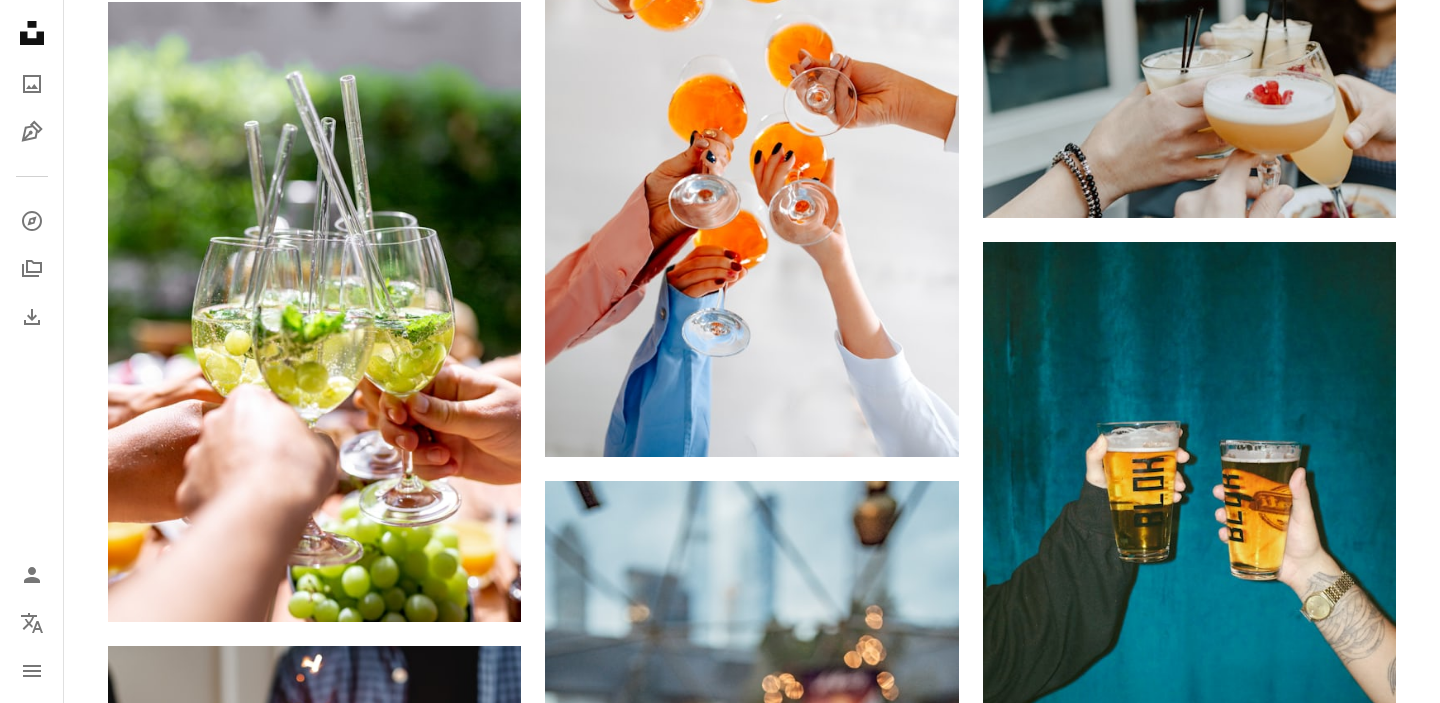 scroll, scrollTop: 6618, scrollLeft: 0, axis: vertical 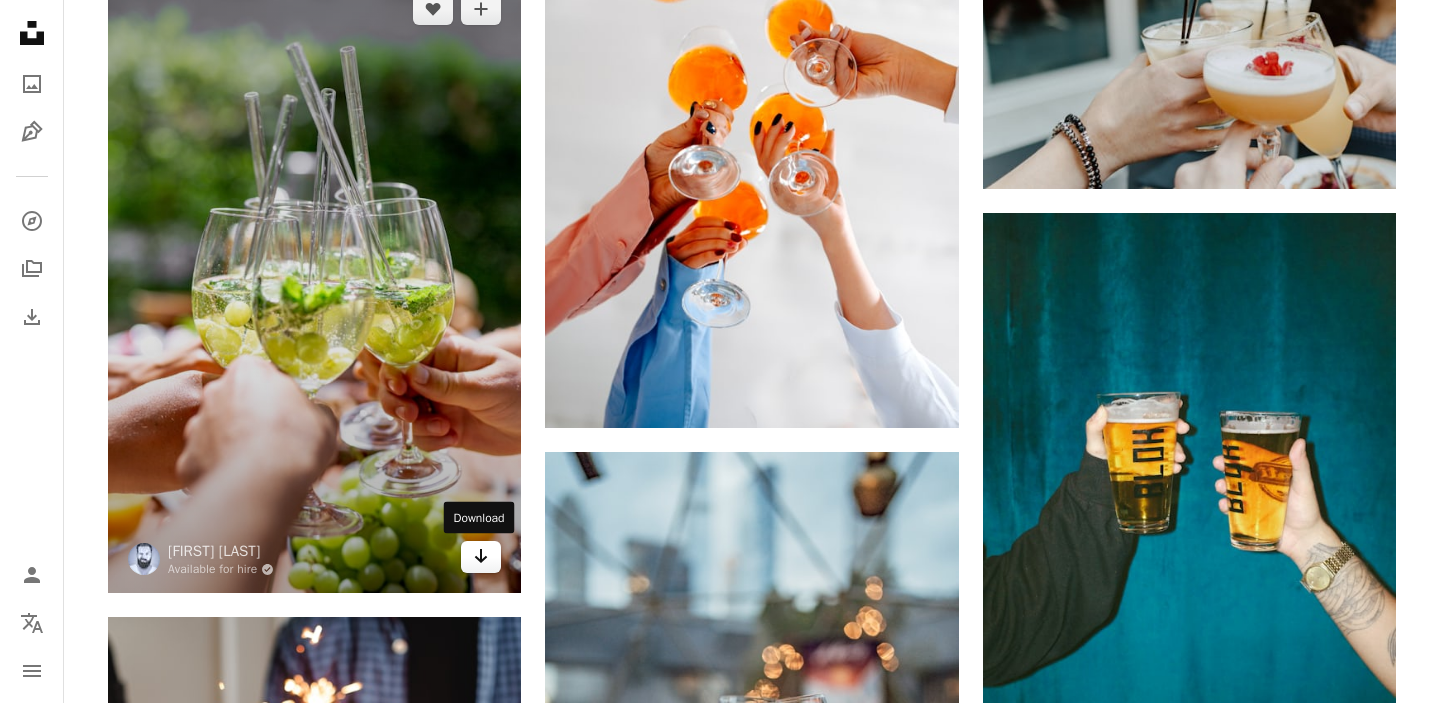 click on "Arrow pointing down" at bounding box center (481, 557) 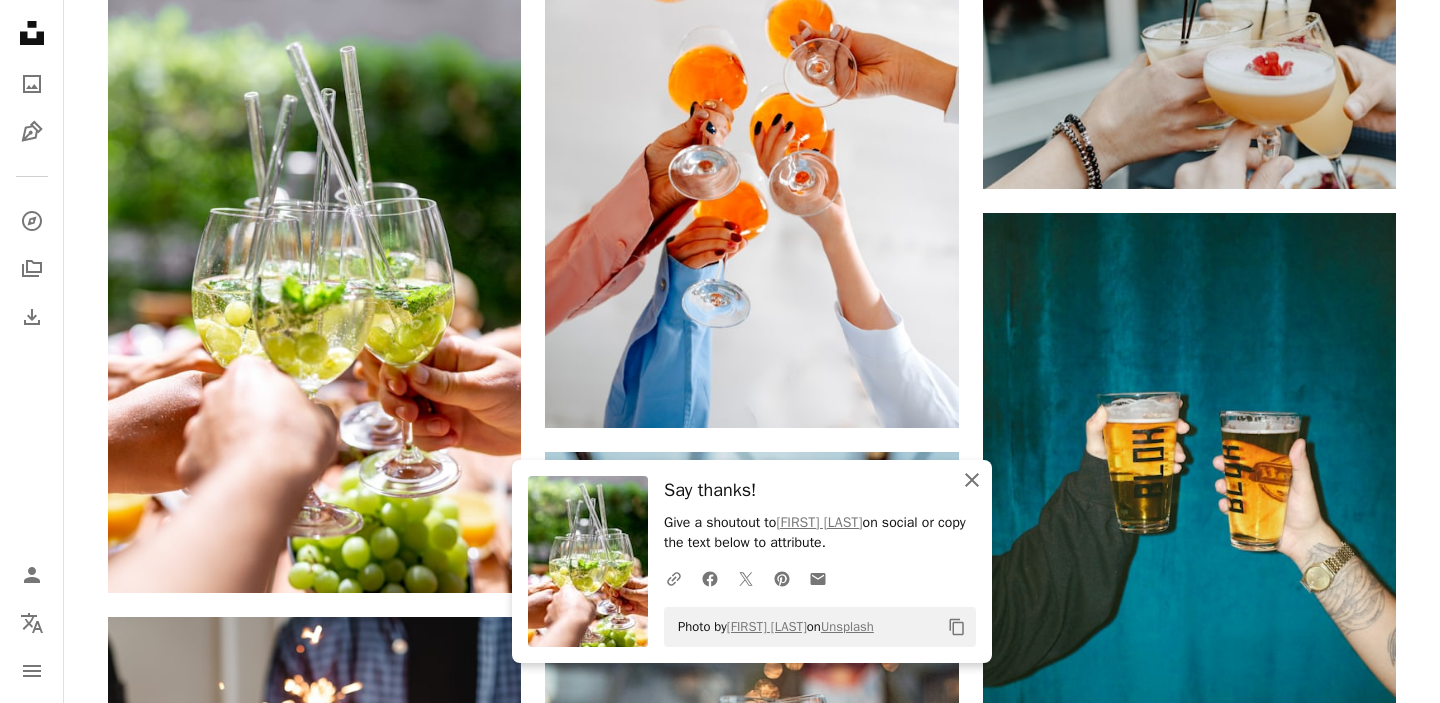 click on "An X shape" 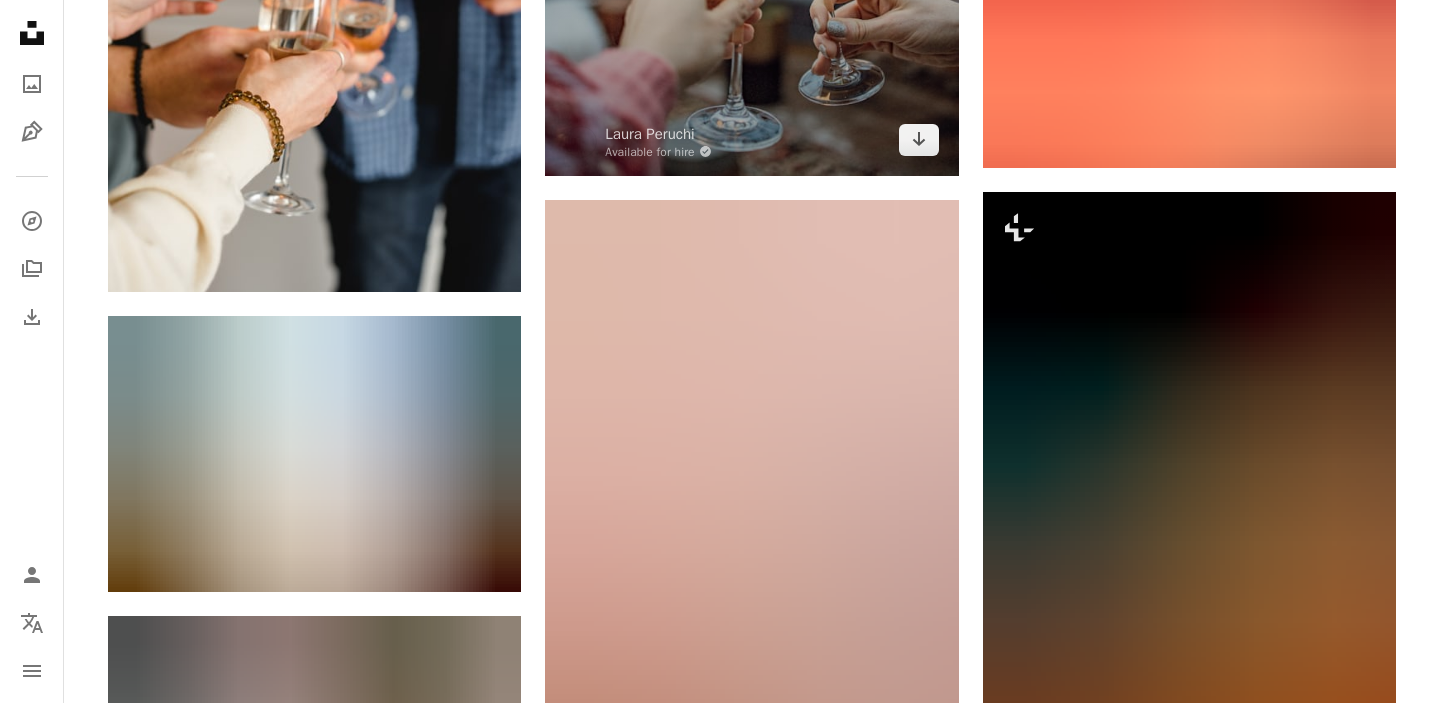scroll, scrollTop: 7576, scrollLeft: 0, axis: vertical 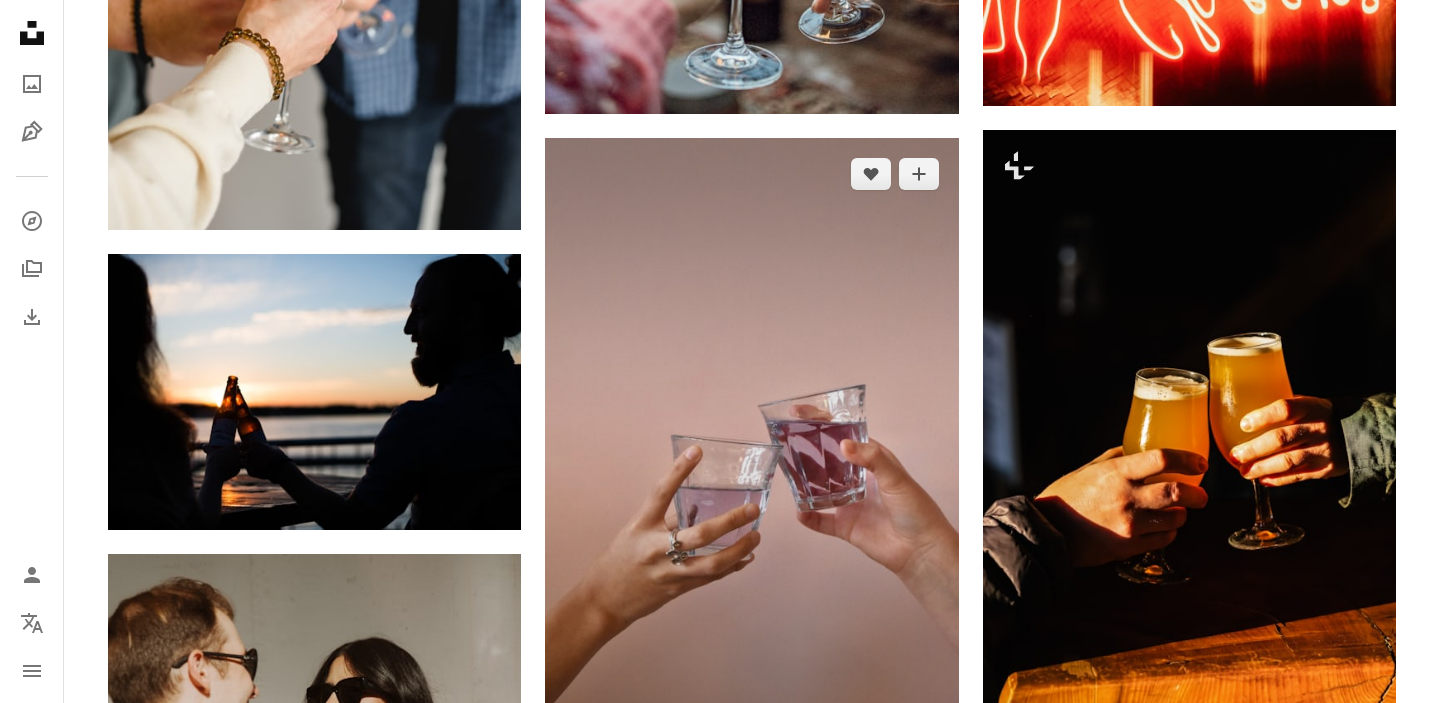 click at bounding box center (751, 448) 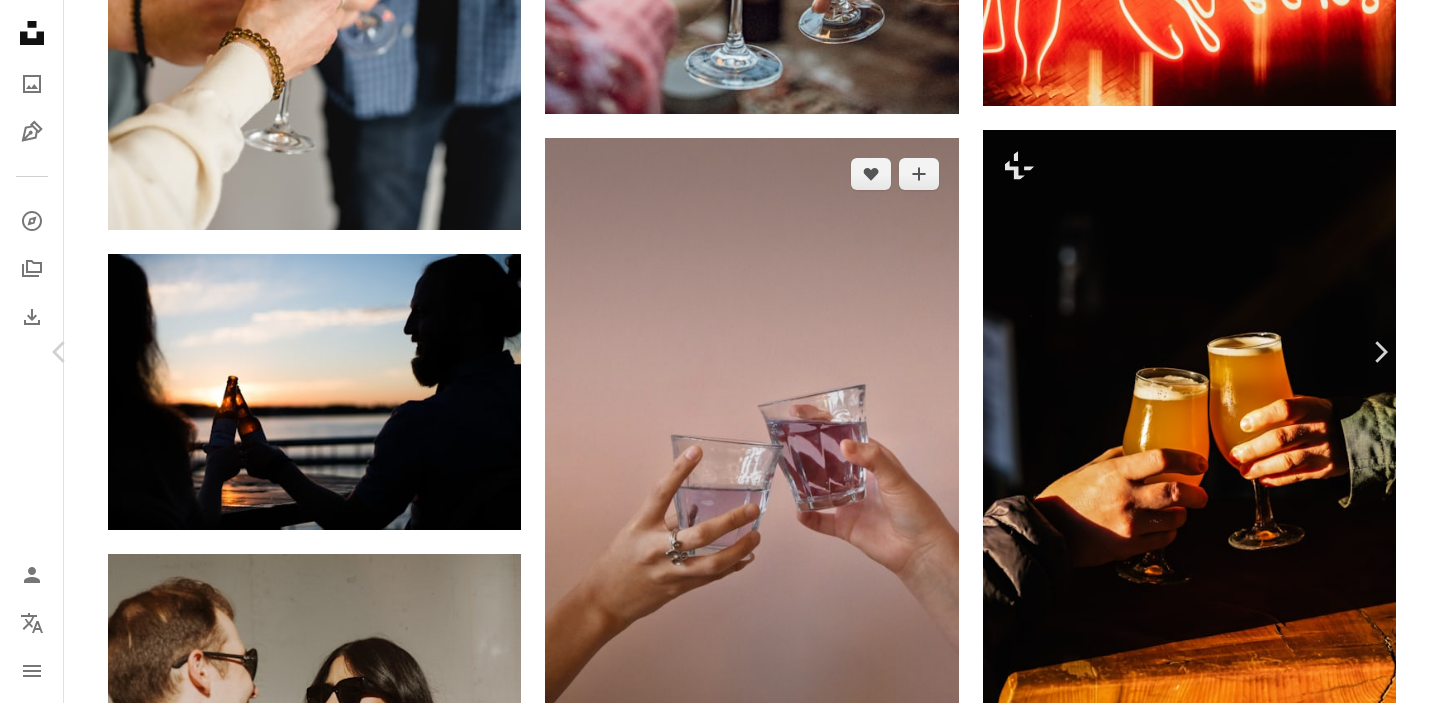scroll, scrollTop: 7, scrollLeft: 0, axis: vertical 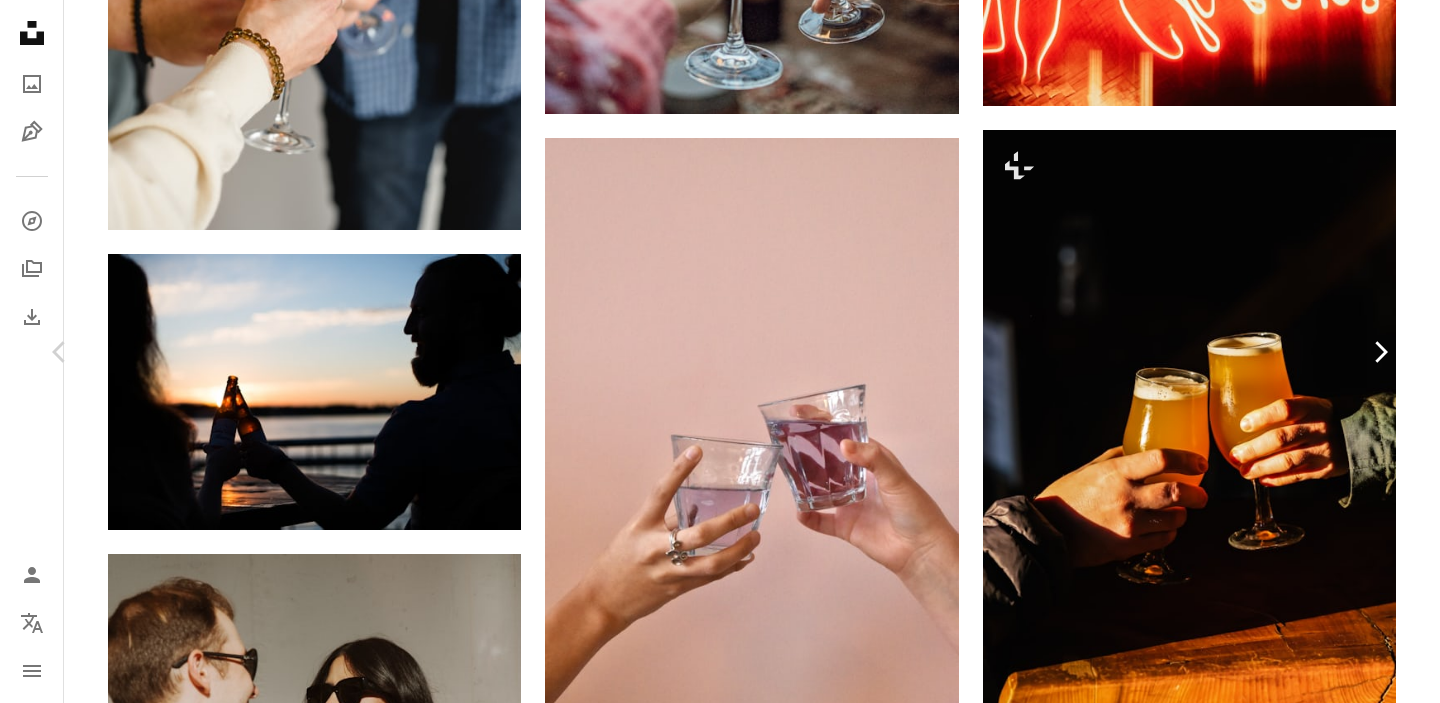 click on "Chevron right" at bounding box center [1380, 352] 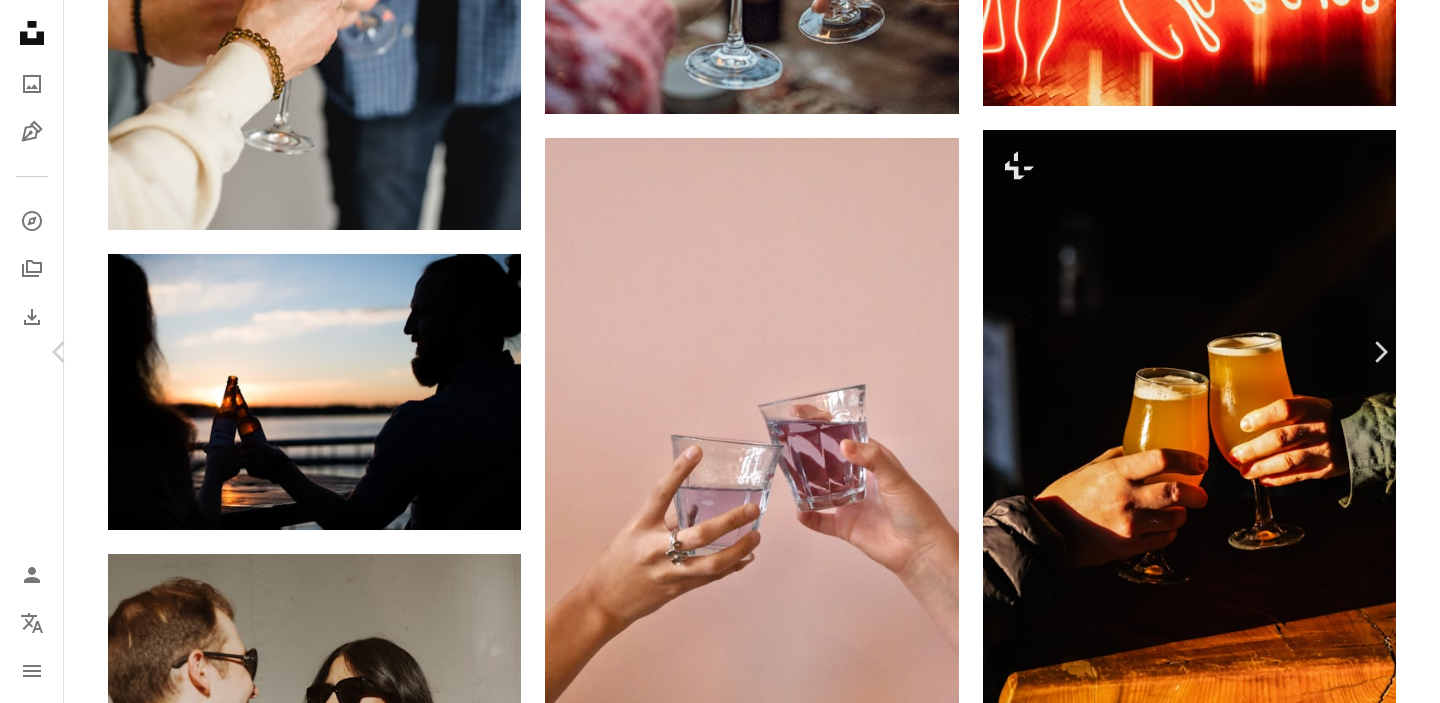 scroll, scrollTop: 24, scrollLeft: 0, axis: vertical 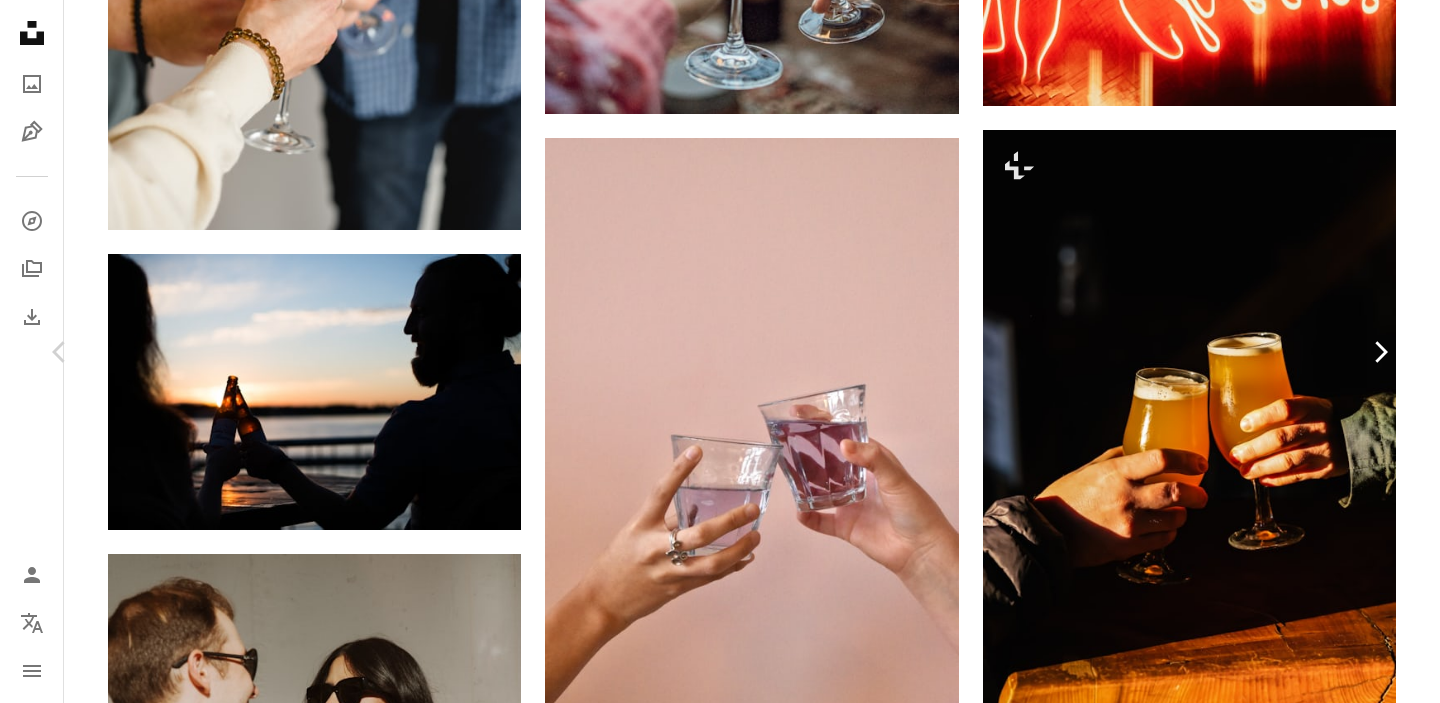 click on "Chevron right" at bounding box center [1380, 352] 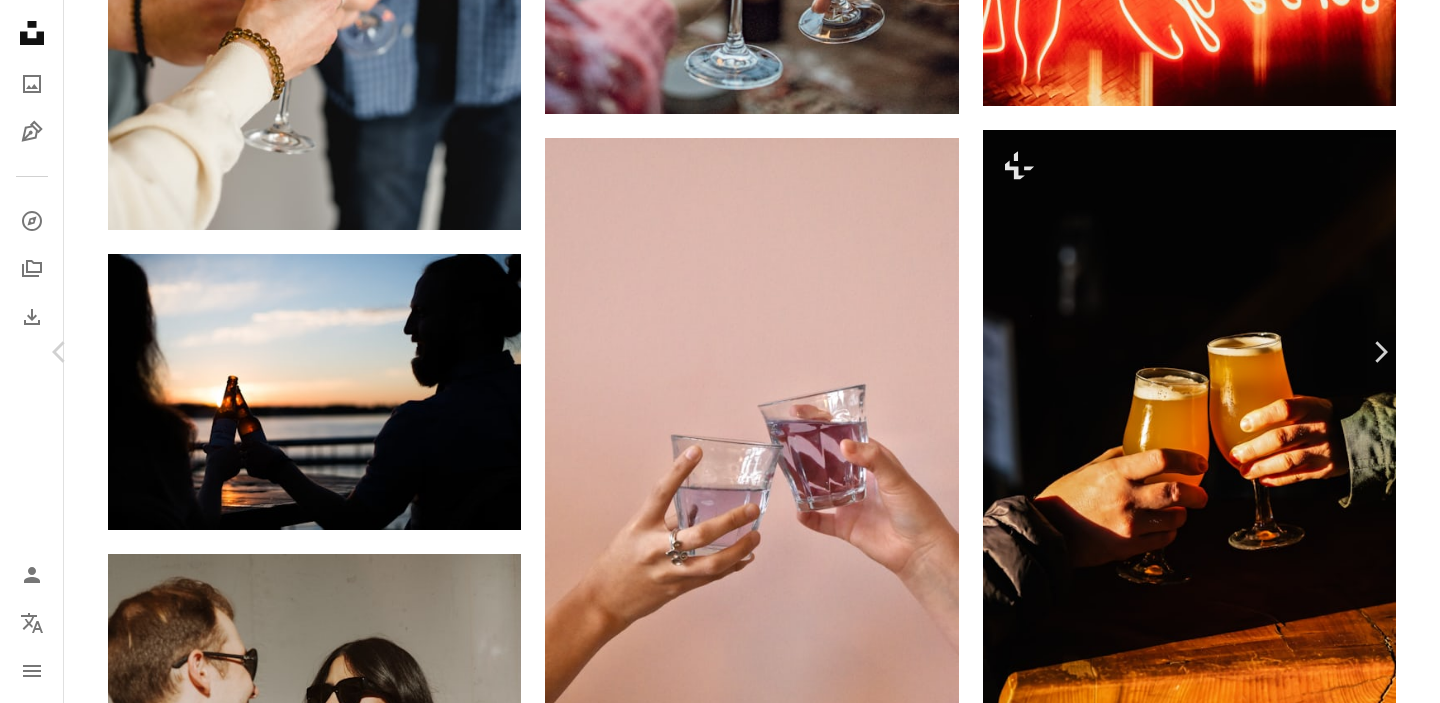click on "An X shape Chevron left Chevron right [FIRST] [LAST] Available for hire A checkmark inside of a circle A heart A plus sign Download free Chevron down Zoom in Views 298,728 Downloads 1,305 A forward-right arrow Share Info icon Info More Actions Calendar outlined Published on [MONTH] [DAY], [YEAR] Camera Canon, EOS 5D Mark III Safety Free to use under the Unsplash License wedding happy smile cheers woman human fashion face female gown evening dress robe HD Wallpapers Browse premium related images on iStock | Save 20% with code UNSPLASH20 View more on iStock ↗ Related images A heart A plus sign [FIRST] [LAST] Available for hire A checkmark inside of a circle Arrow pointing down A heart A plus sign [FIRST] [LAST] Available for hire A checkmark inside of a circle Arrow pointing down A heart A plus sign 550Park Luxury Wedding Films Available for hire A checkmark inside of a circle Arrow pointing down A heart A plus sign [FIRST] [LAST] Available for hire A checkmark inside of a circle Arrow pointing down A. C." at bounding box center [720, 3691] 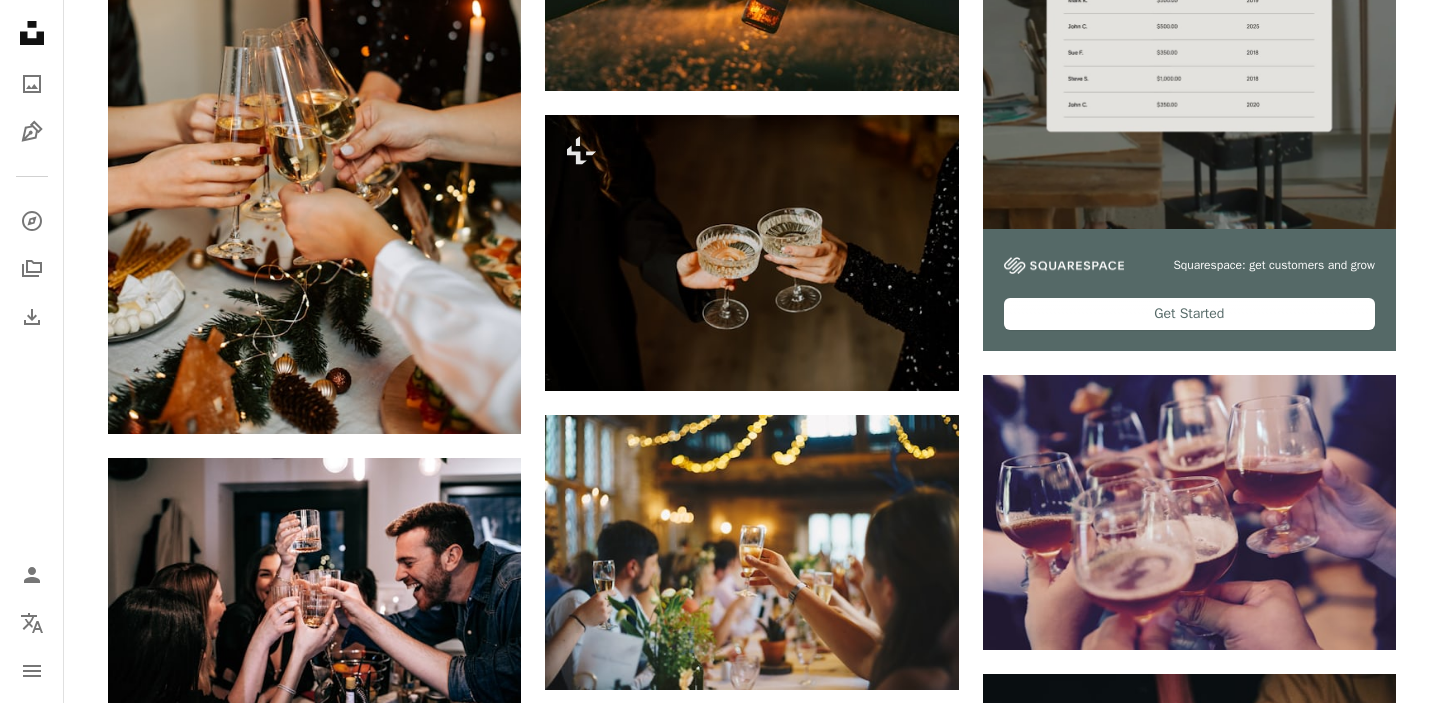 scroll, scrollTop: 0, scrollLeft: 0, axis: both 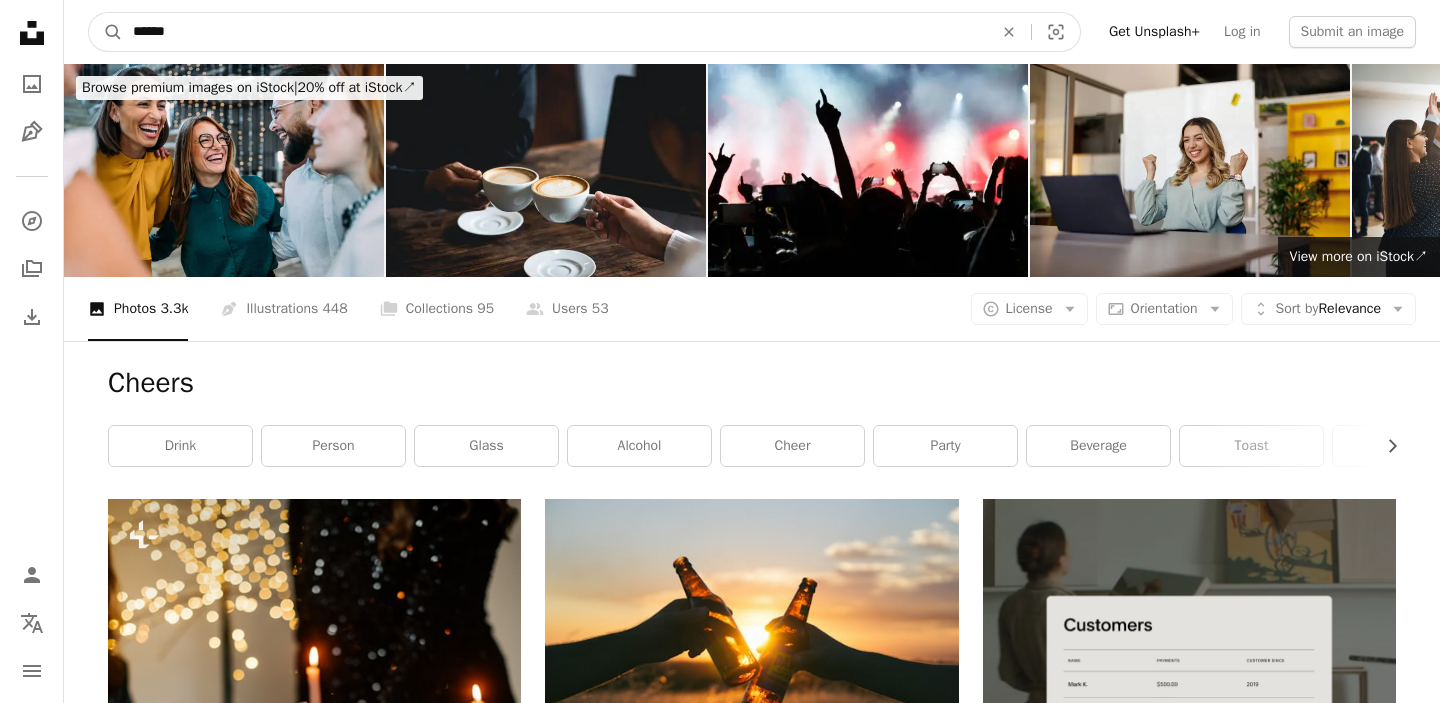 click on "******" at bounding box center (555, 32) 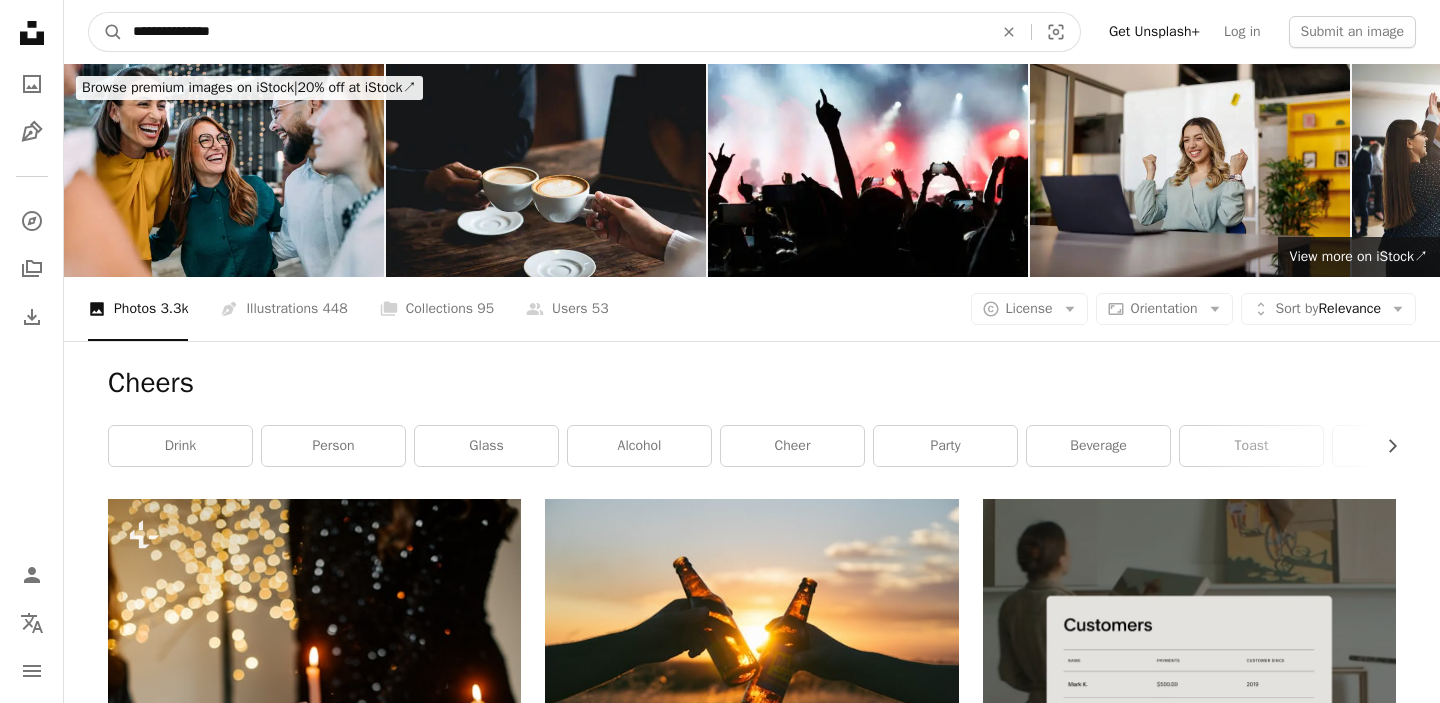 type on "**********" 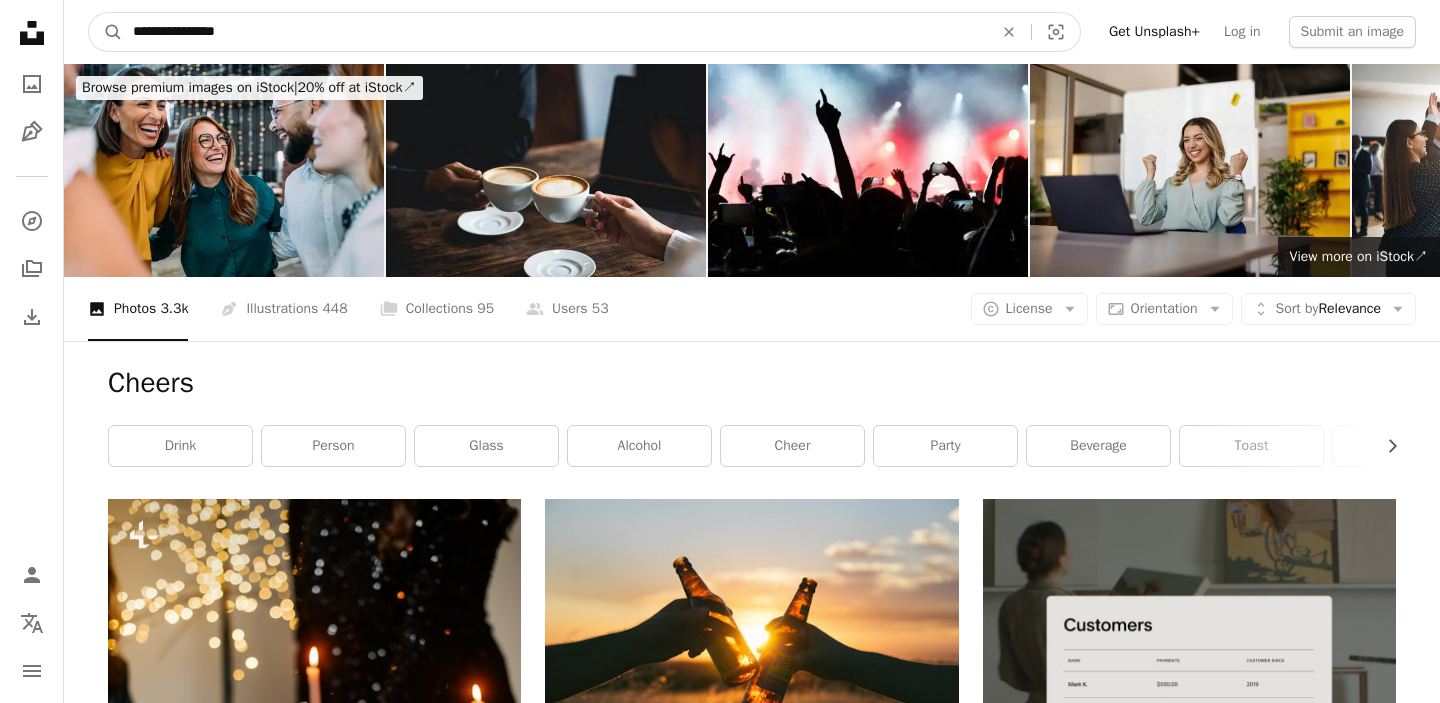 click on "A magnifying glass" at bounding box center (106, 32) 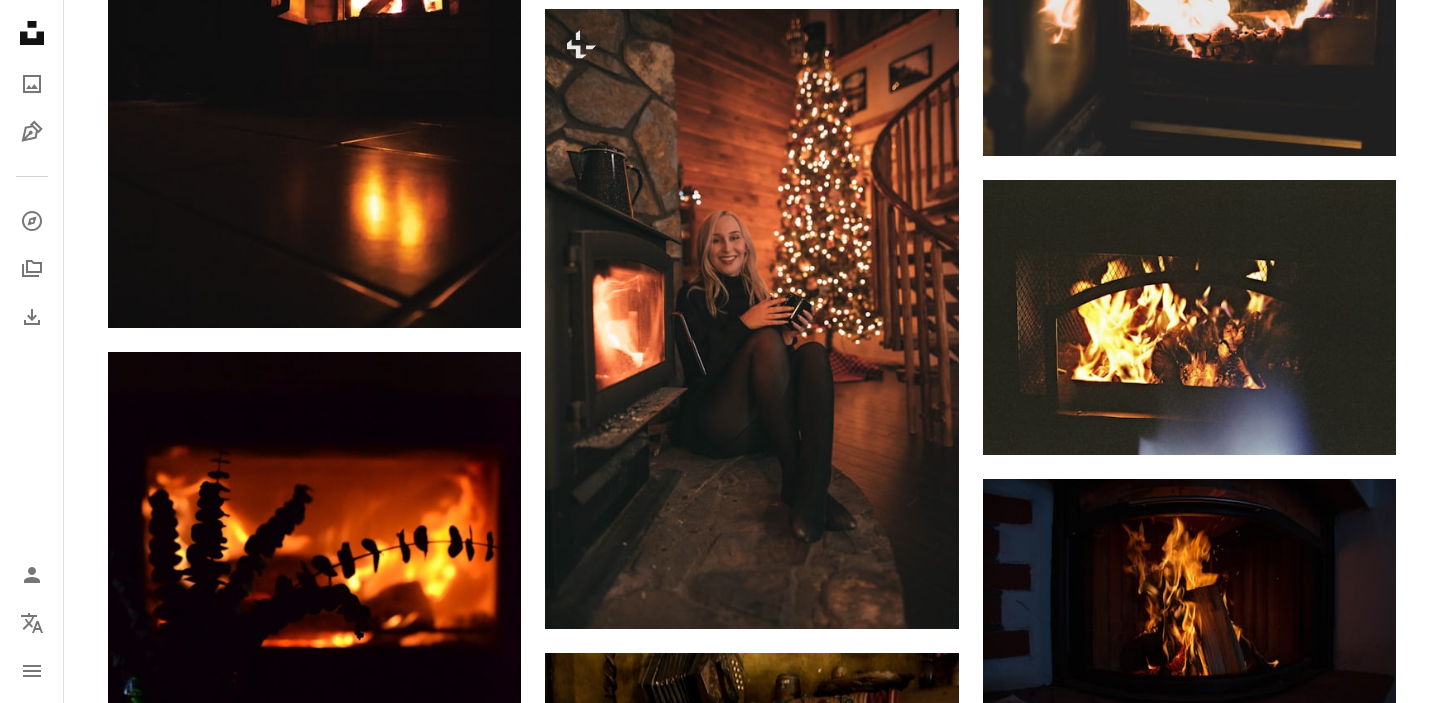 scroll, scrollTop: 0, scrollLeft: 0, axis: both 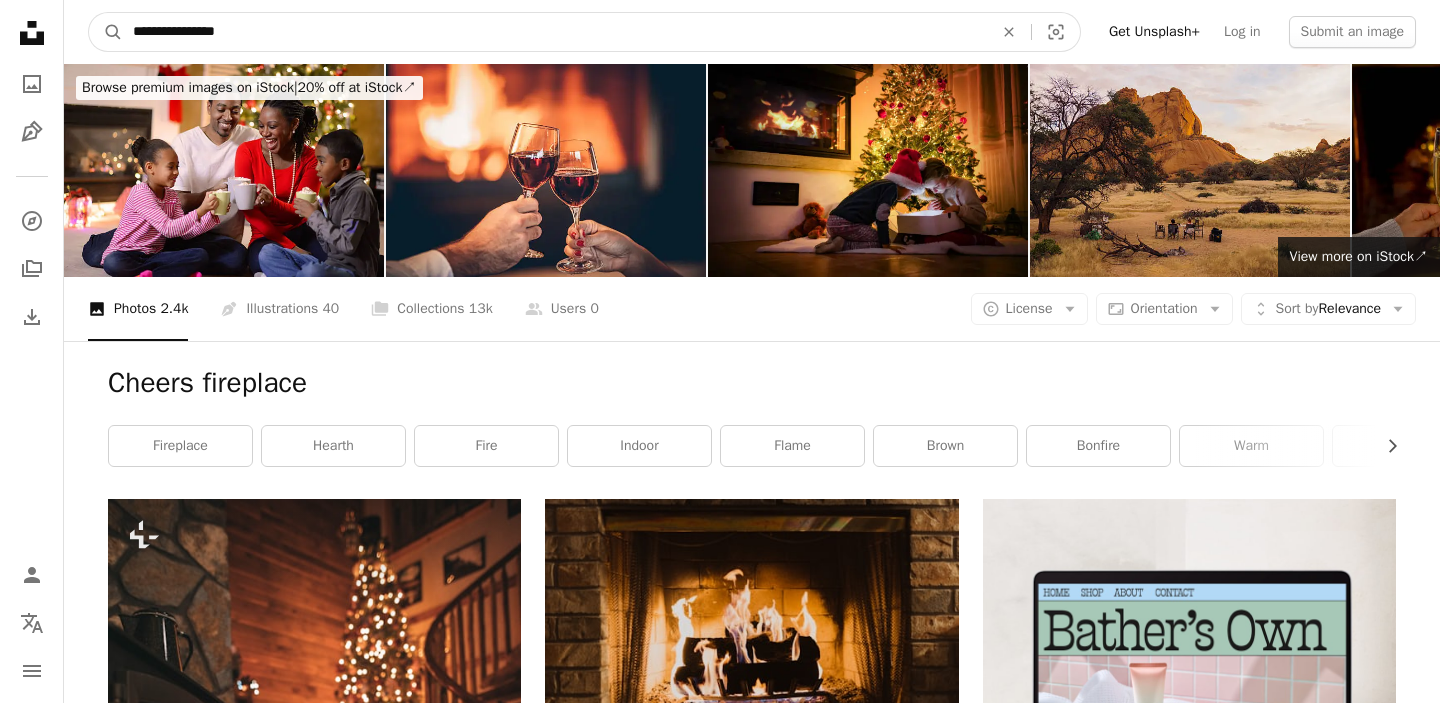 click on "**********" at bounding box center [555, 32] 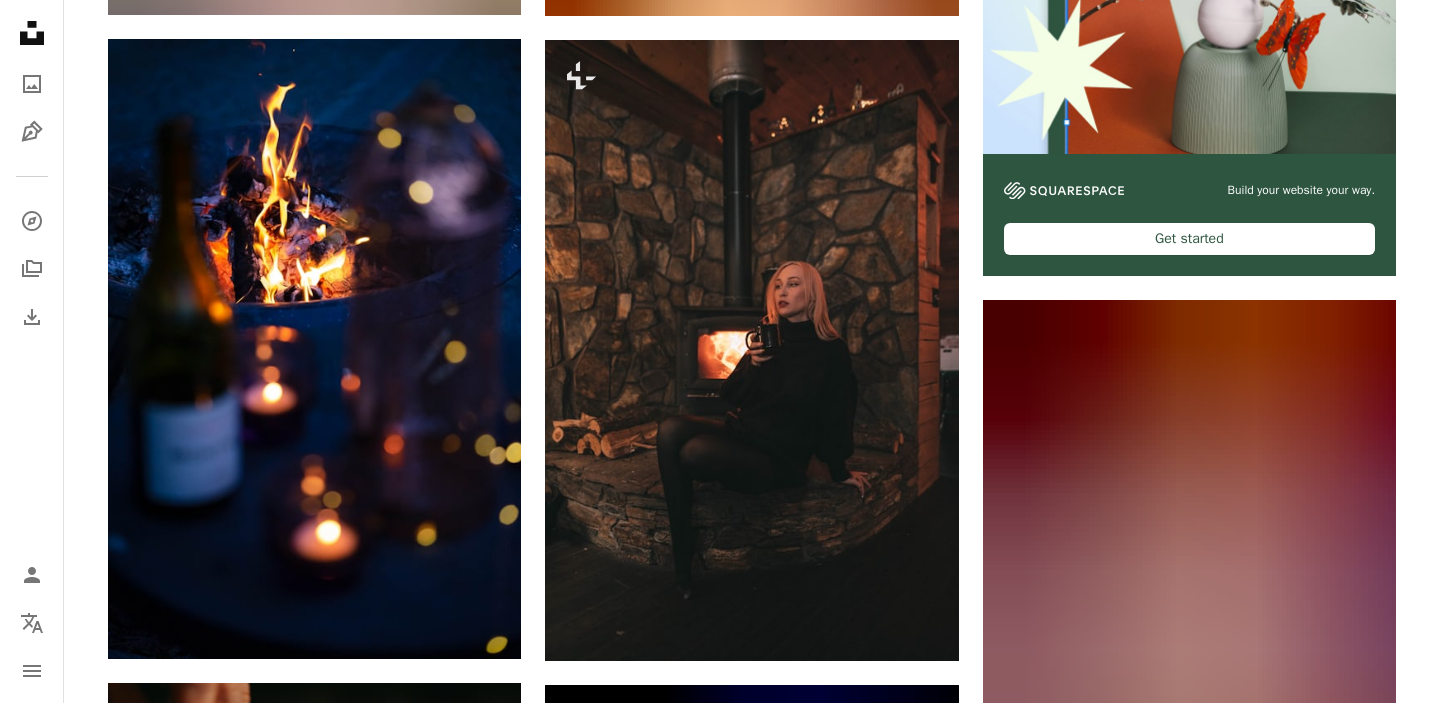 scroll, scrollTop: 761, scrollLeft: 0, axis: vertical 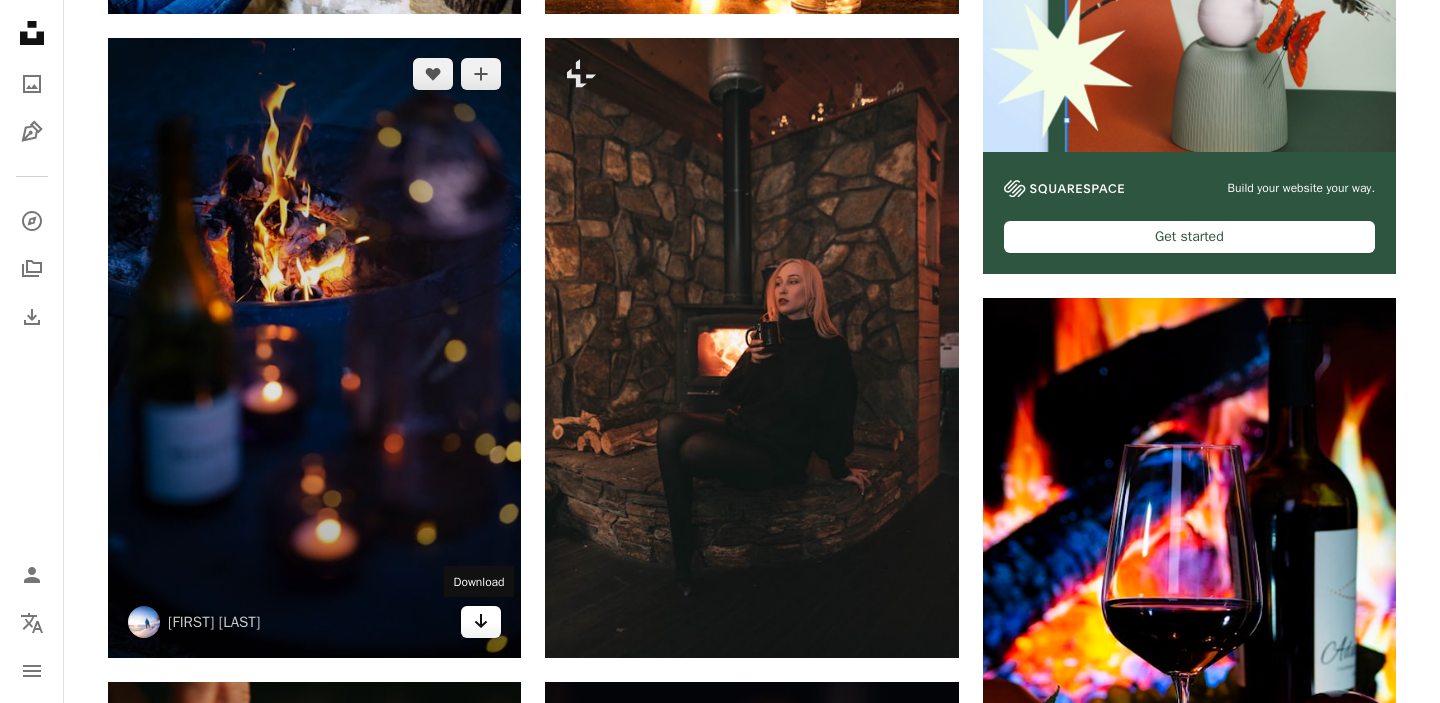 click on "Arrow pointing down" at bounding box center (481, 622) 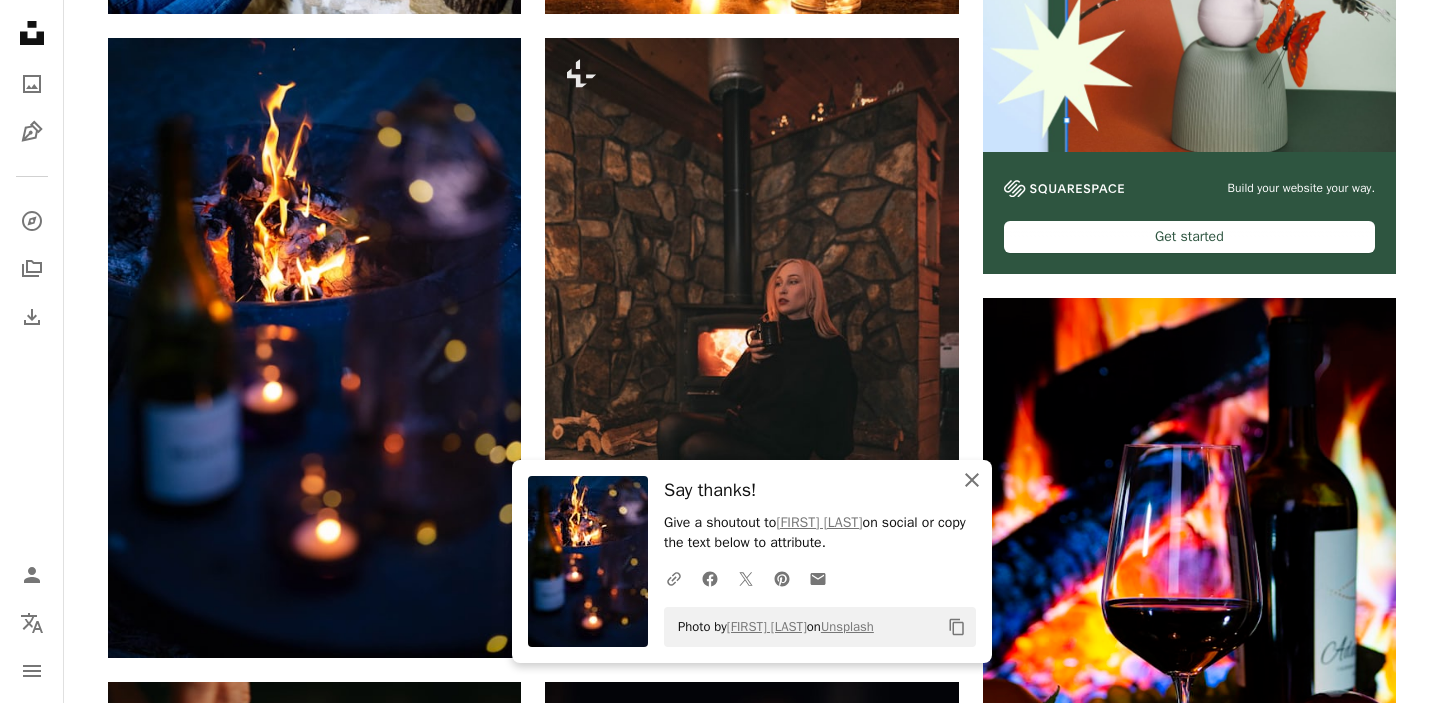 click on "An X shape" 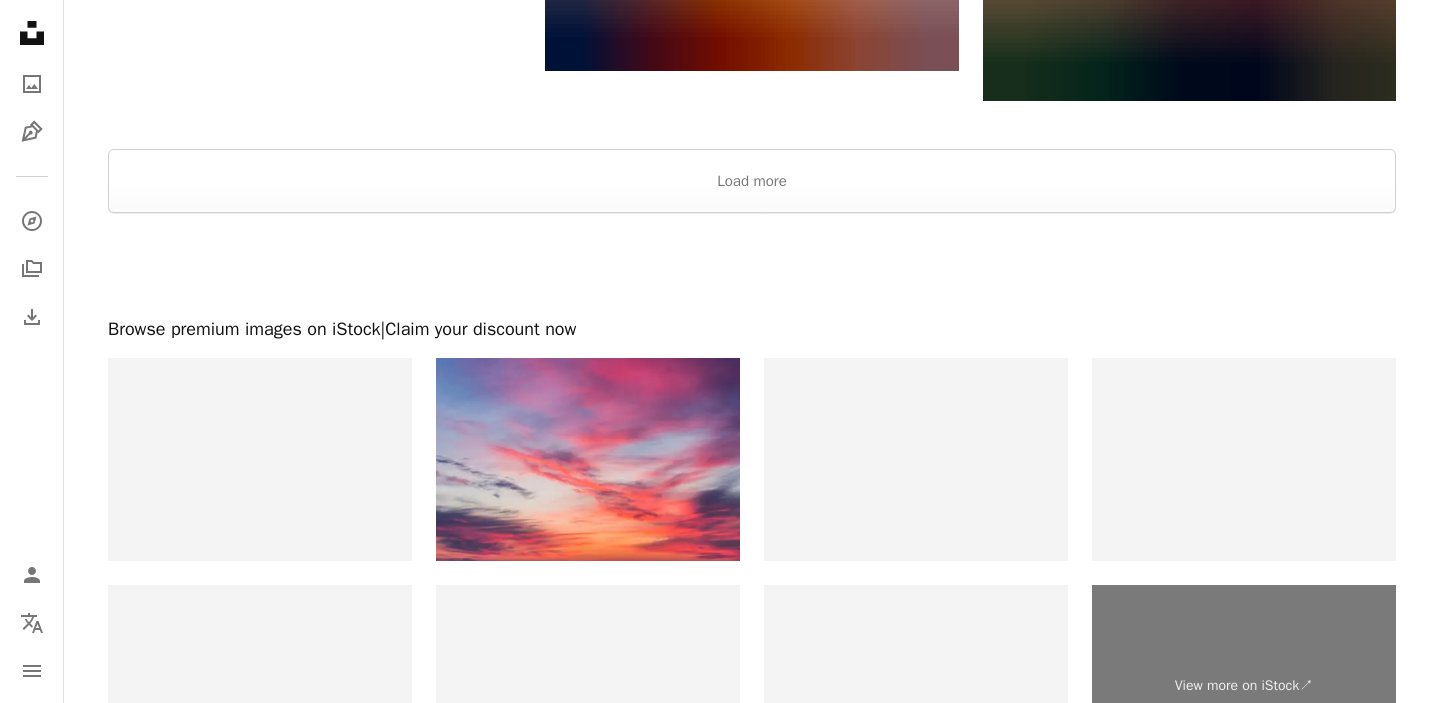 scroll, scrollTop: 4456, scrollLeft: 0, axis: vertical 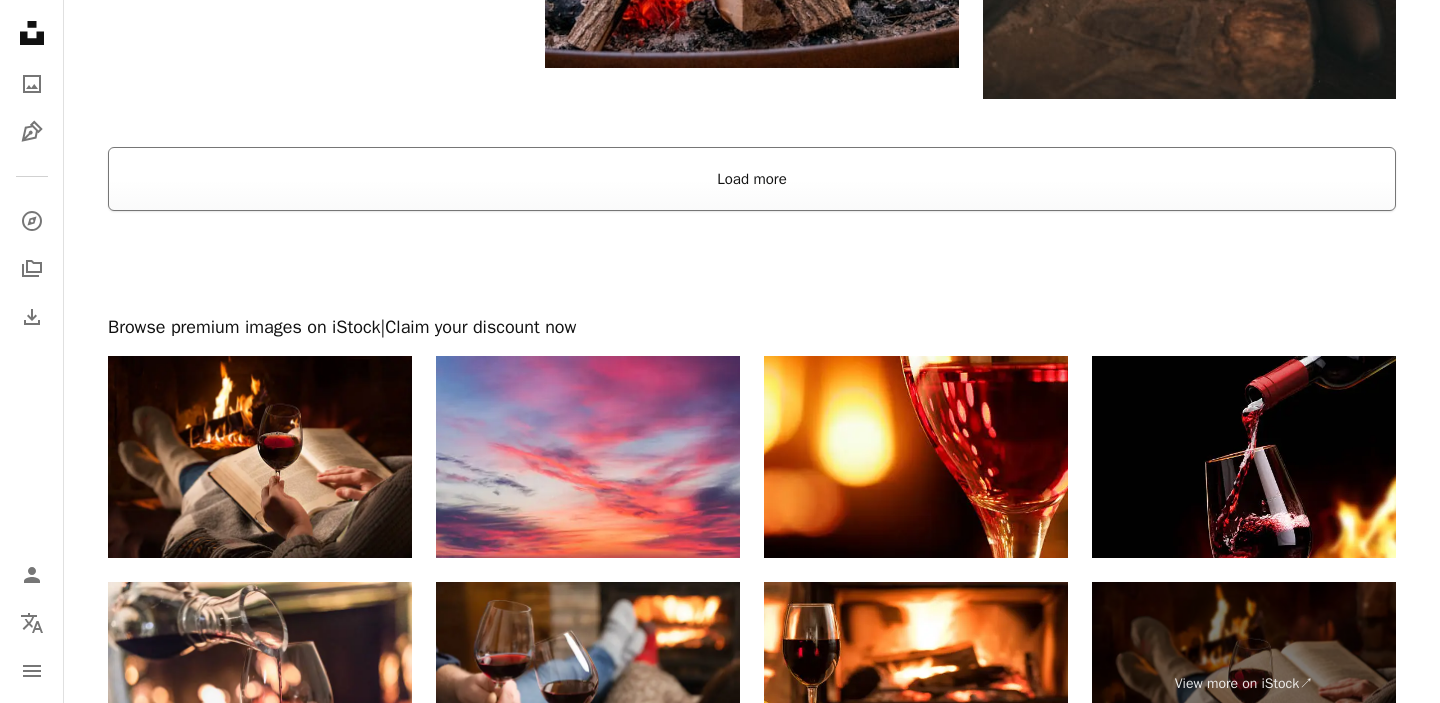 click on "Load more" at bounding box center [752, 179] 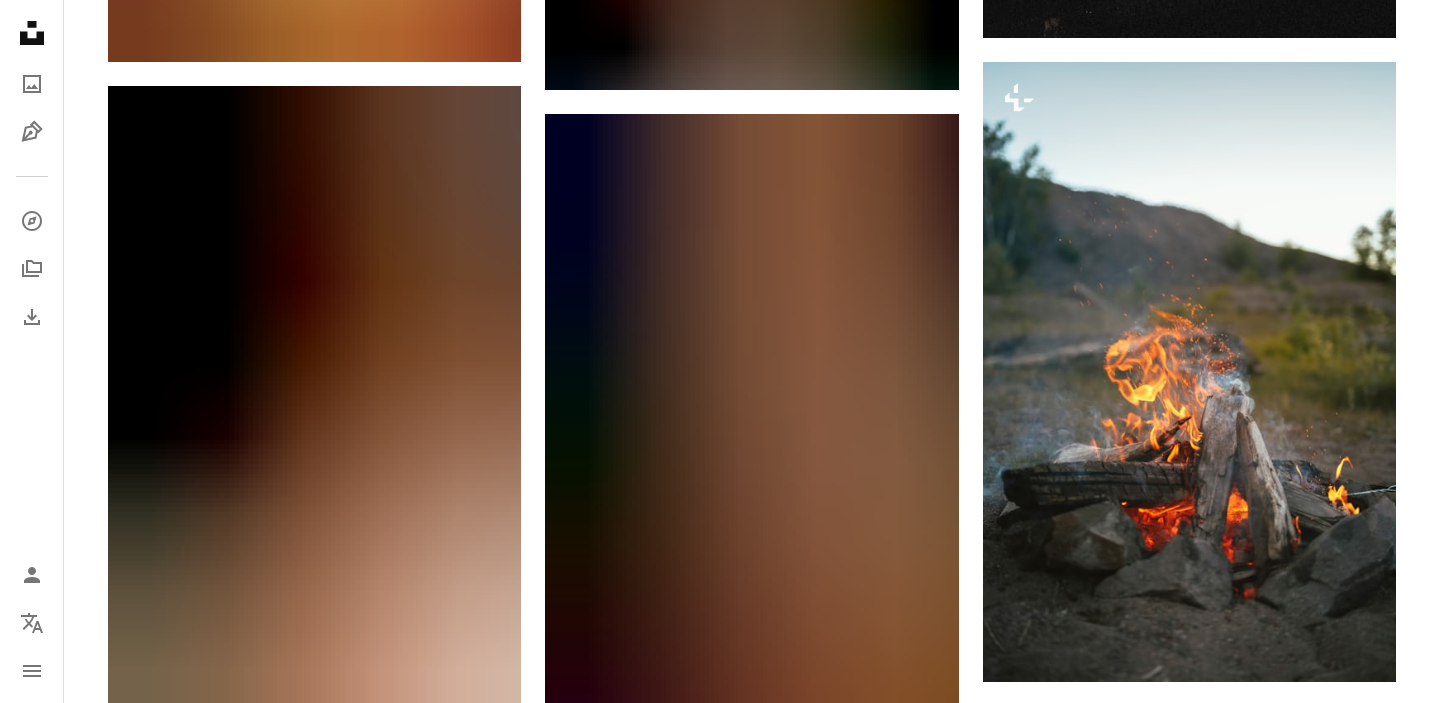 scroll, scrollTop: 8512, scrollLeft: 0, axis: vertical 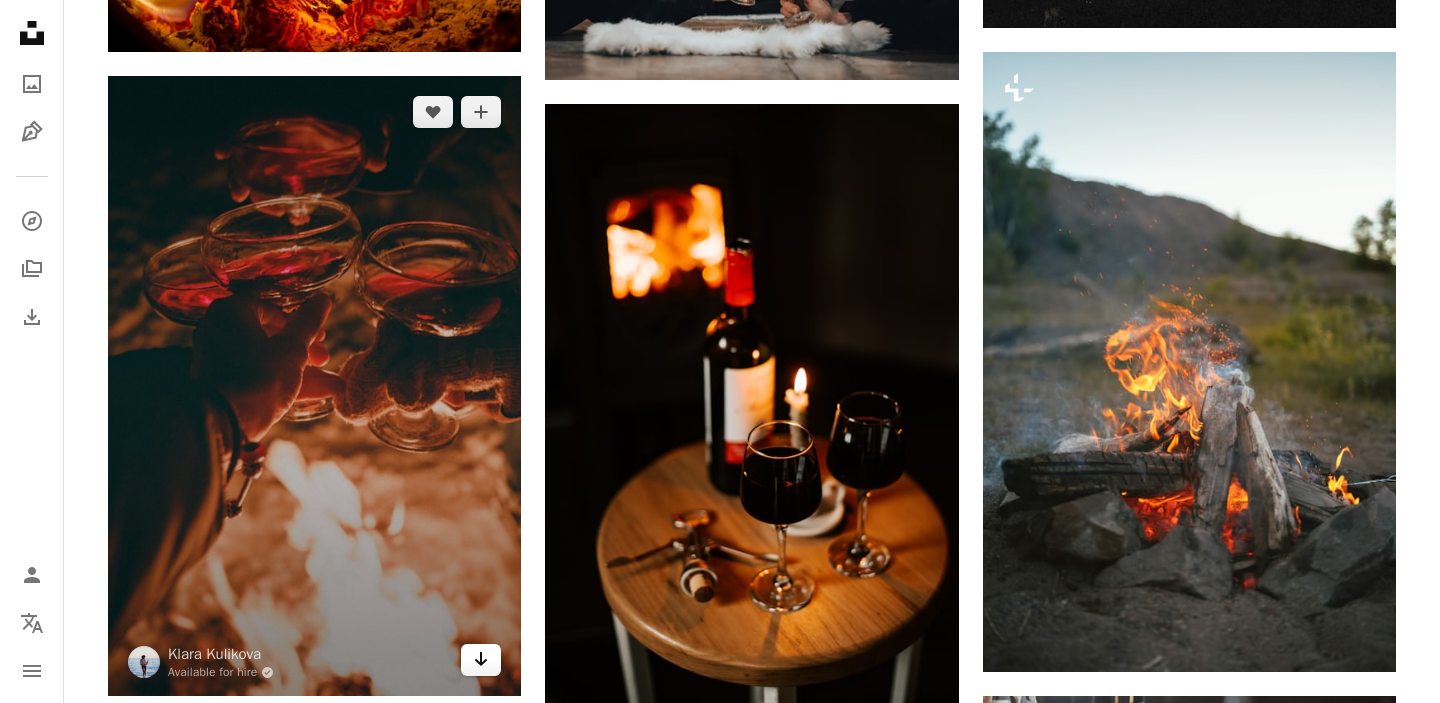 click on "Arrow pointing down" 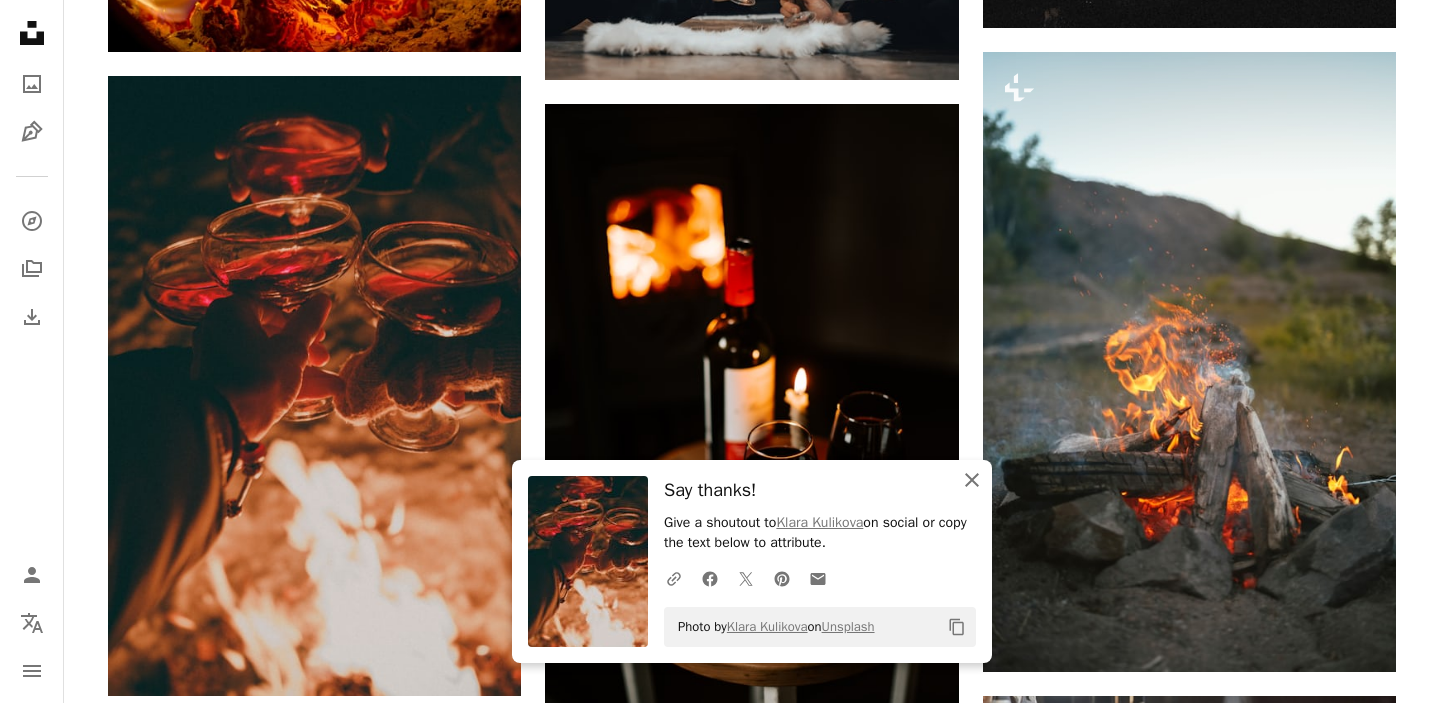 click 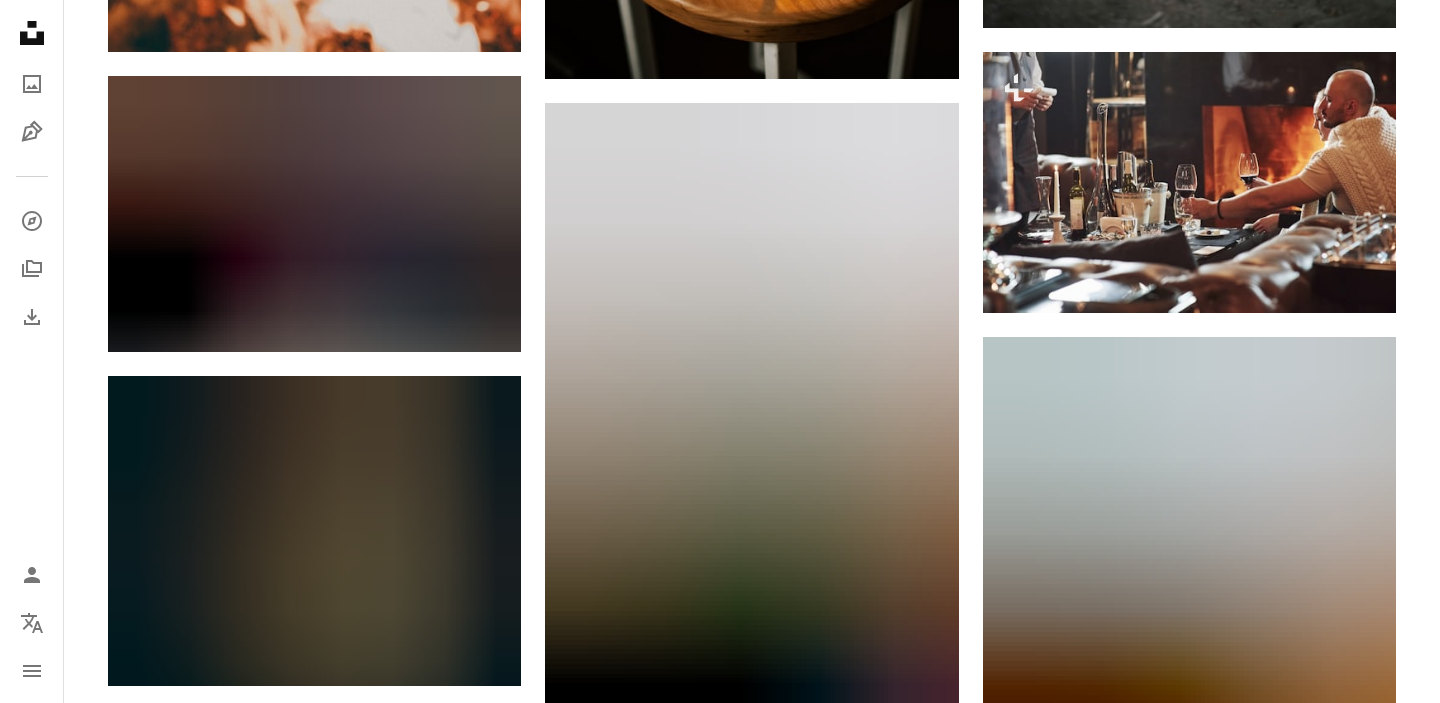 scroll, scrollTop: 9200, scrollLeft: 0, axis: vertical 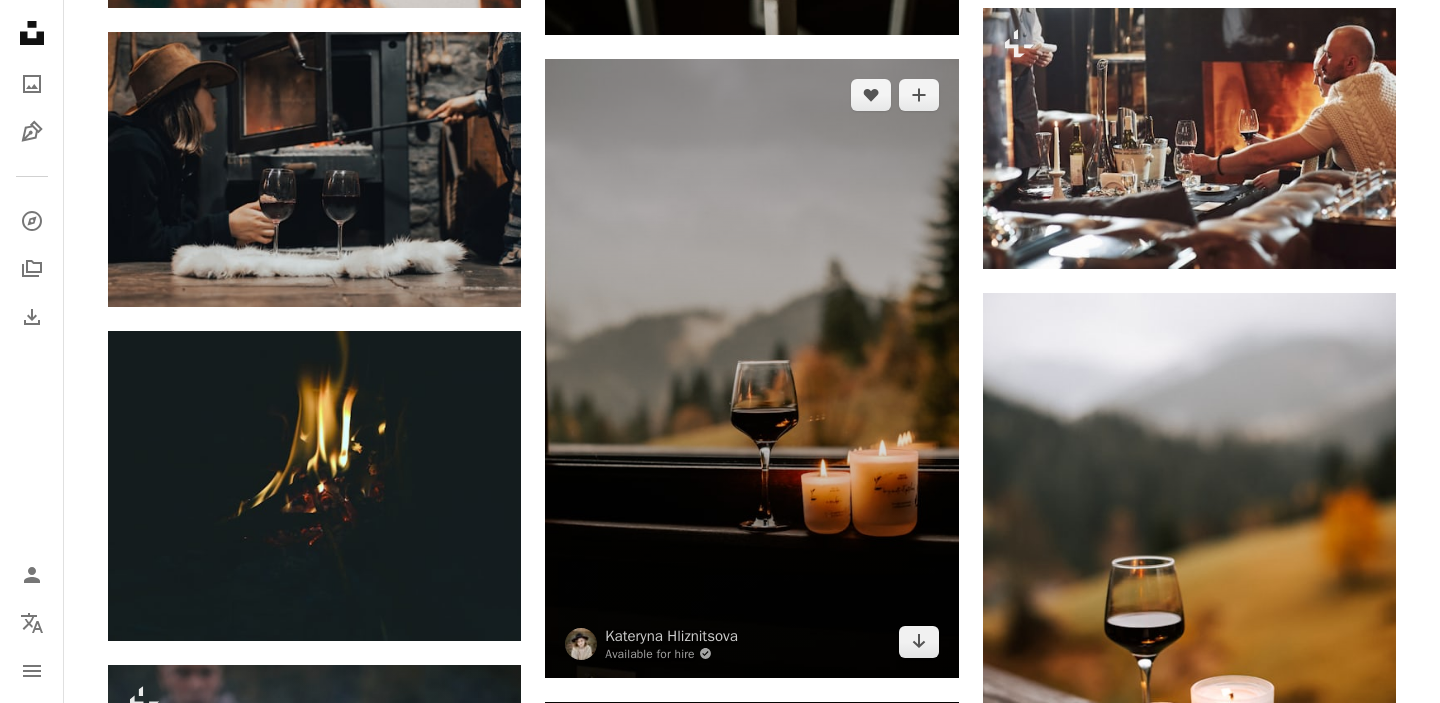 click at bounding box center [751, 368] 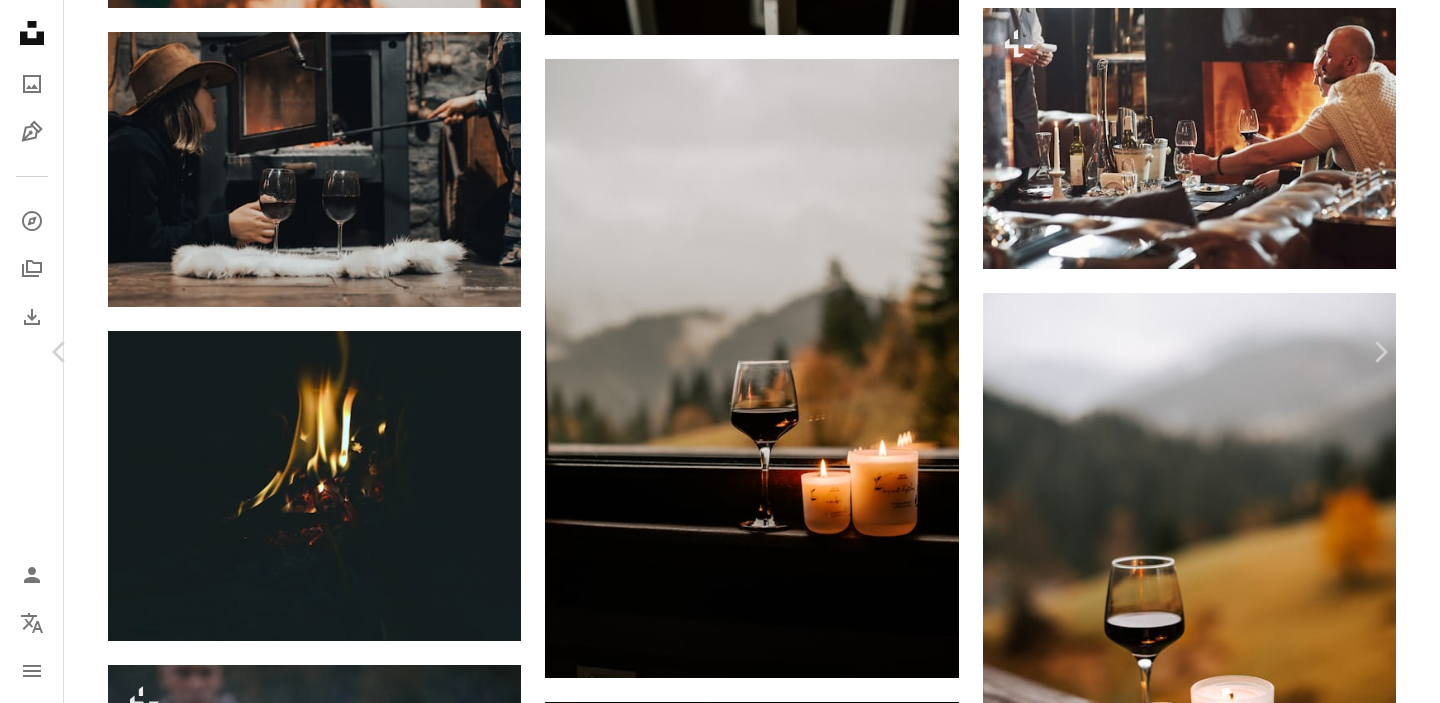 click on "An X shape Chevron left Chevron right [FIRST] [LAST] Available for hire A checkmark inside of a circle A heart A plus sign Download free Chevron down Zoom in Views 229,833 Downloads 2,438 Featured in Photos A forward-right arrow Share Info icon Info More Actions Calendar outlined Published on [MONTH] [DAY], [YEAR] Camera NIKON CORPORATION, NIKON D750 Safety Free to use under the Unsplash License farm candle window glass alcohol brown outdoors countryside vineyard beverage rural windowsill wine tour HD Wallpapers Browse premium related images on iStock | Save 20% with code UNSPLASH20 View more on iStock ↗ Related images A heart A plus sign [FIRST] [LAST] Available for hire A checkmark inside of a circle Arrow pointing down Plus sign for Unsplash+ A heart A plus sign Getty Images For Unsplash+ A lock Download A heart A plus sign [FIRST] [LAST] Available for hire A checkmark inside of a circle Arrow pointing down Plus sign for Unsplash+ A heart A plus sign [FIRST] [LAST] For Unsplash+" at bounding box center [720, 3273] 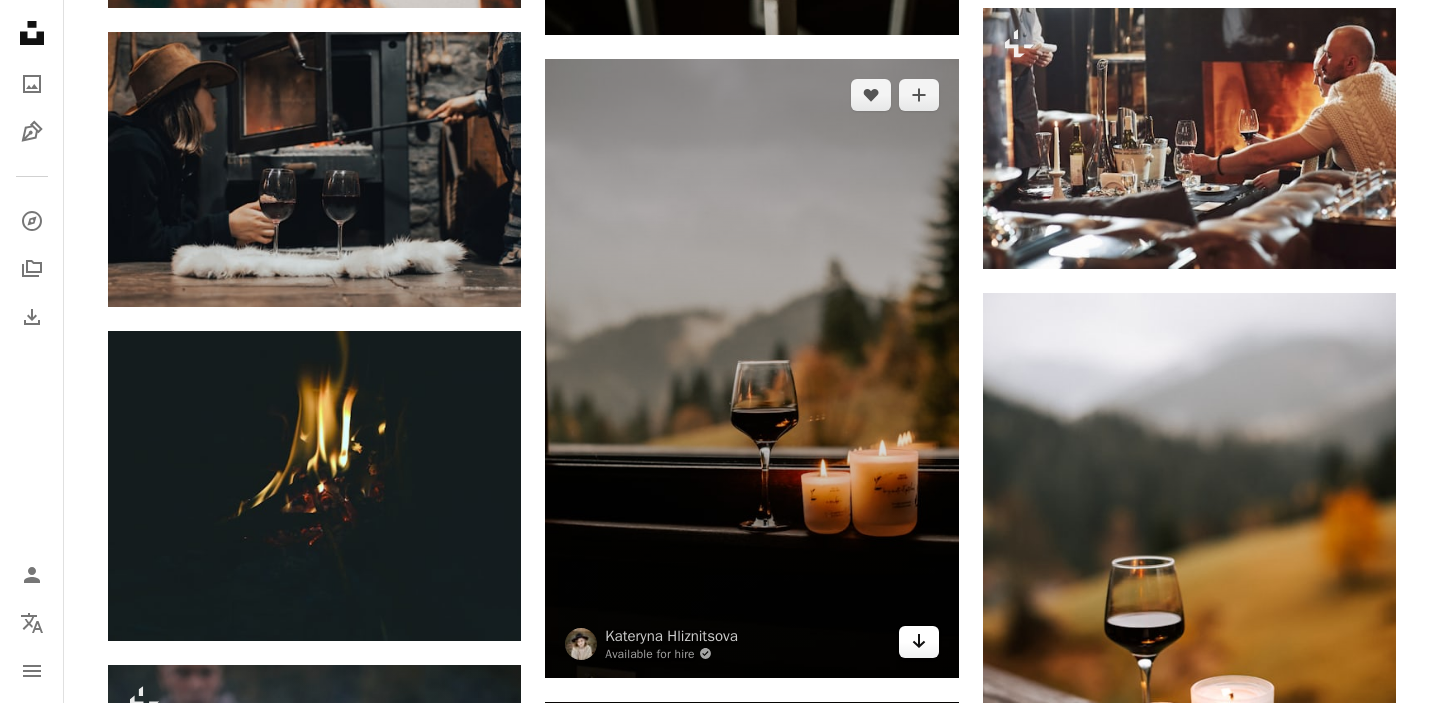 click on "Arrow pointing down" at bounding box center [919, 642] 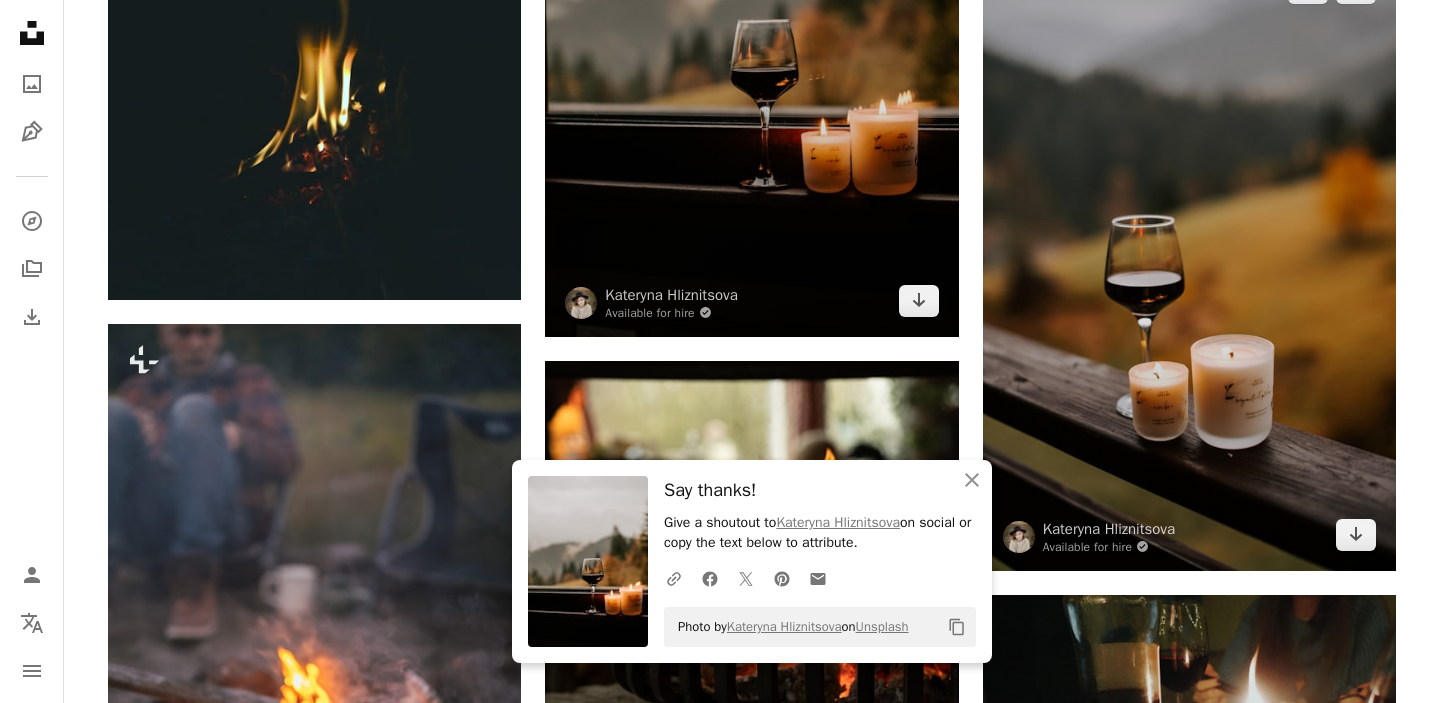scroll, scrollTop: 9539, scrollLeft: 0, axis: vertical 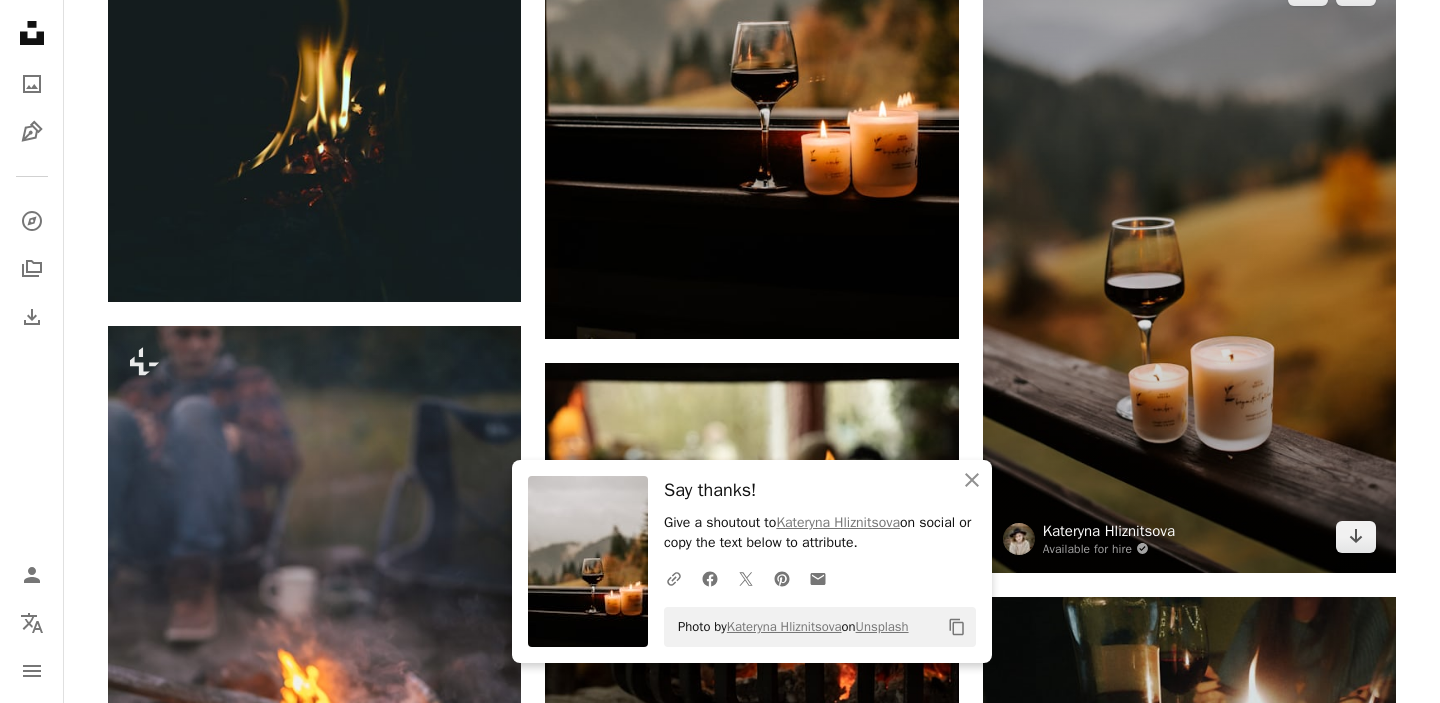 click on "Kateryna Hliznitsova" at bounding box center (1109, 531) 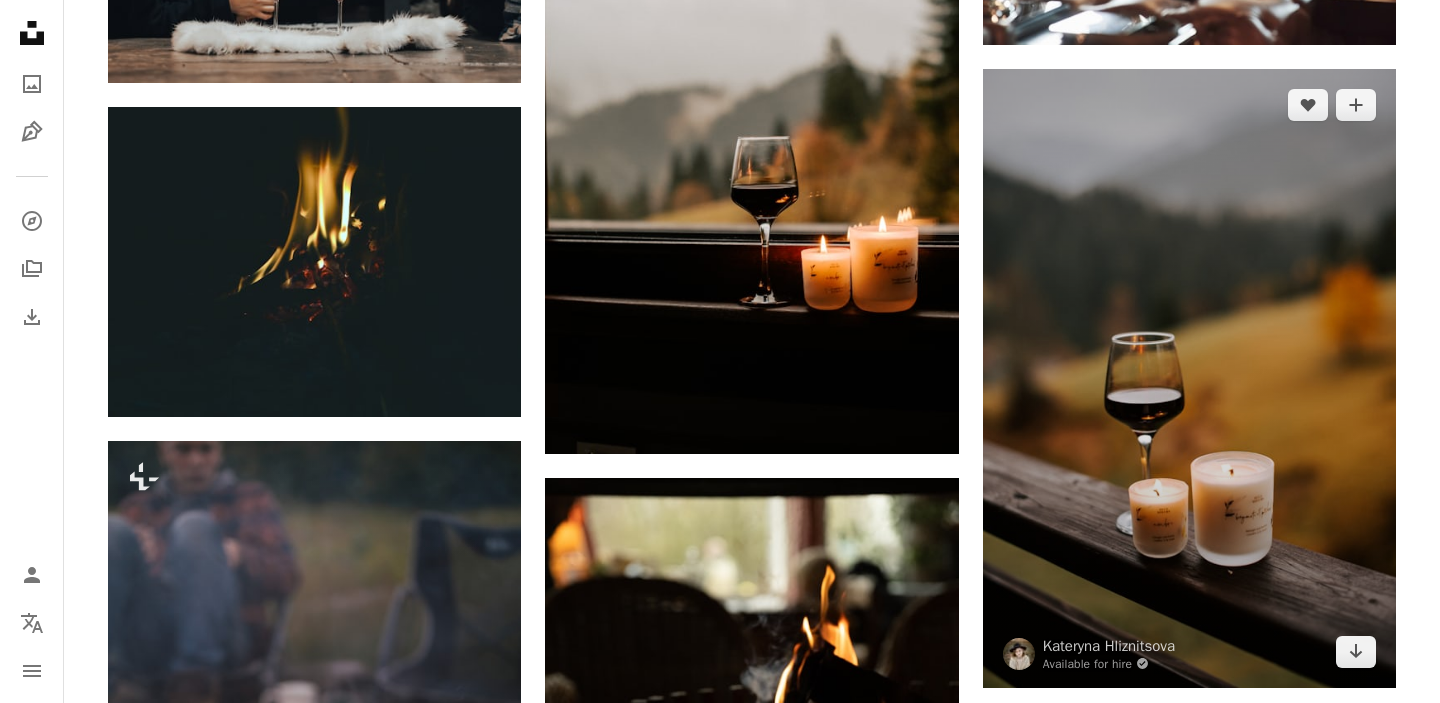 scroll, scrollTop: 9401, scrollLeft: 0, axis: vertical 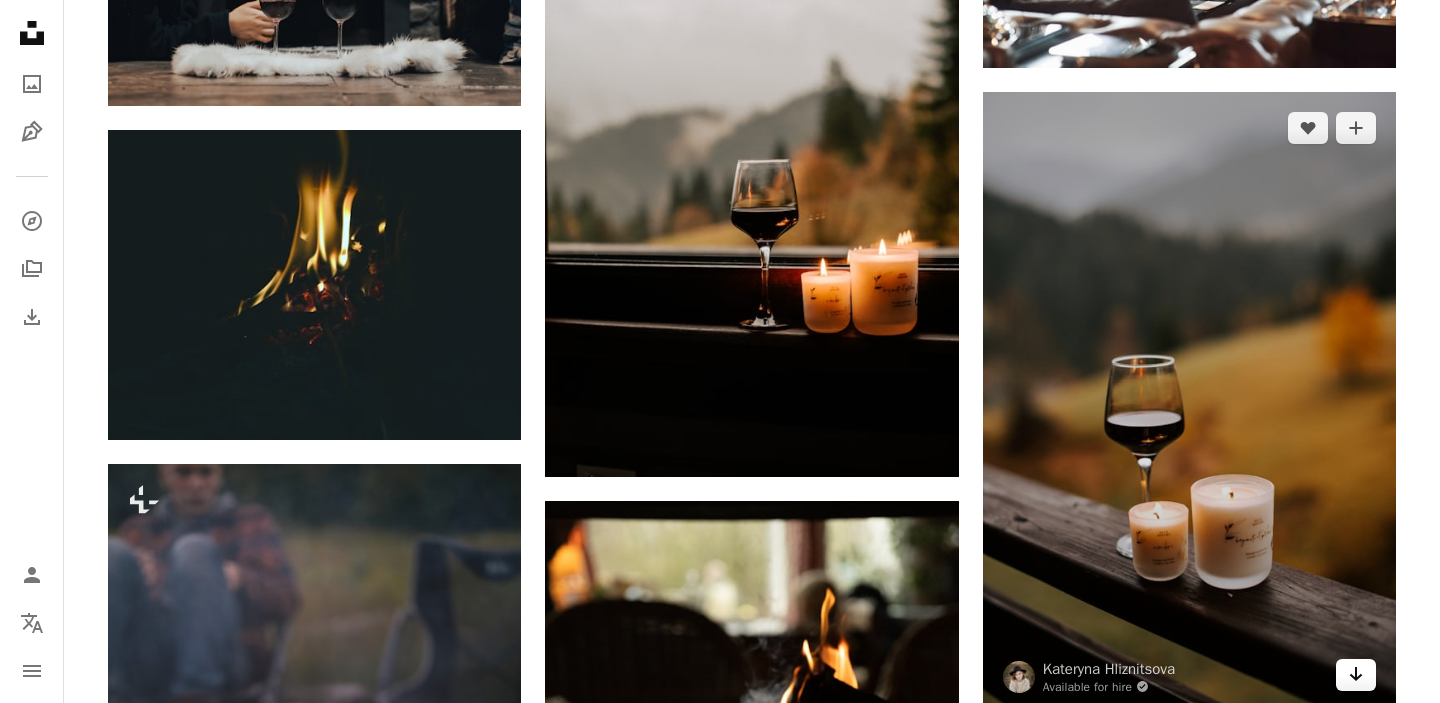 click on "Arrow pointing down" 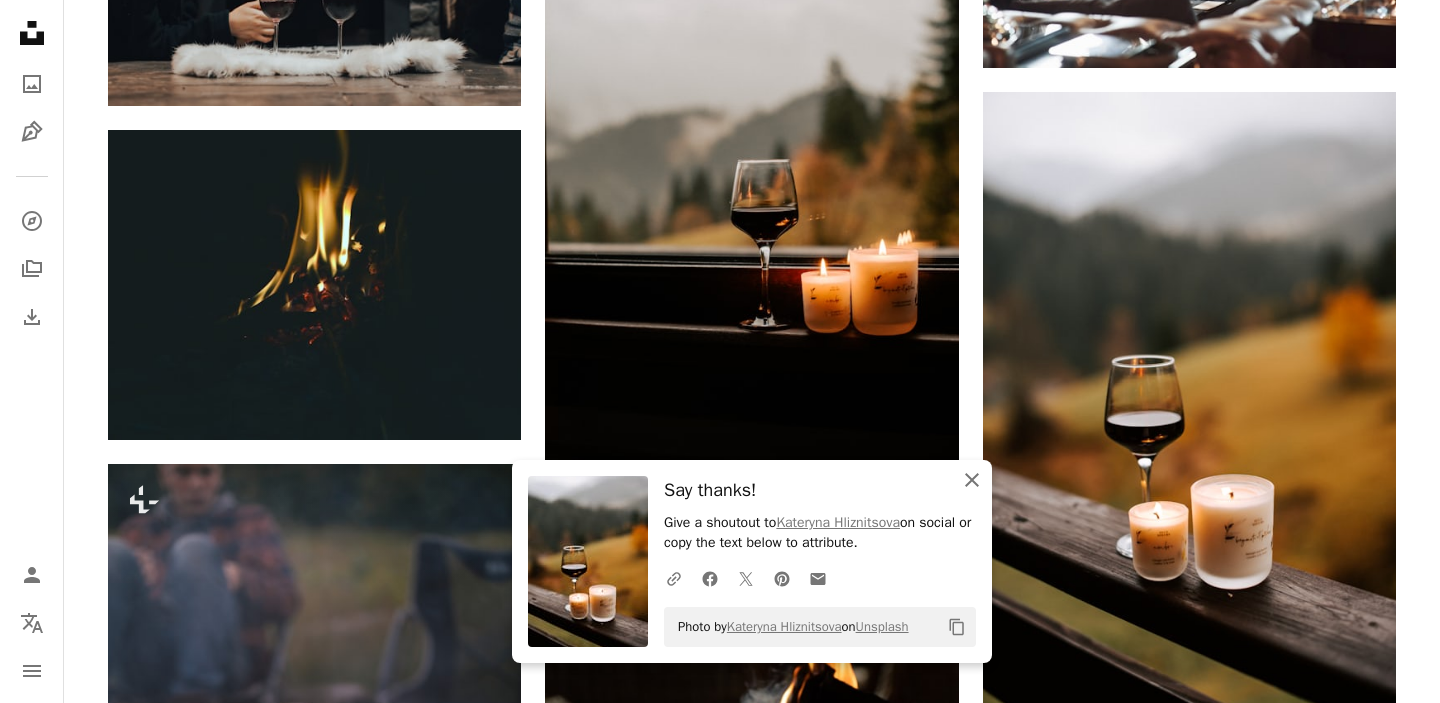 click on "An X shape" 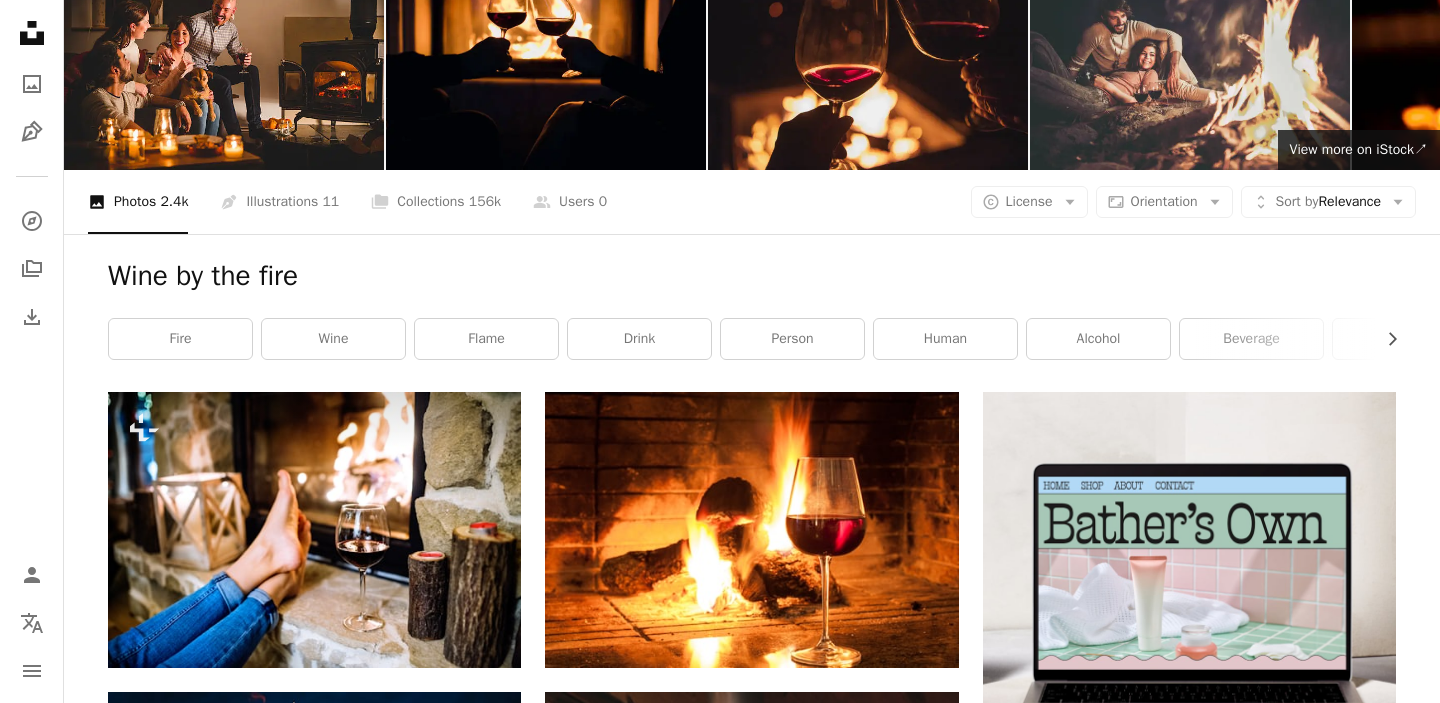 scroll, scrollTop: 0, scrollLeft: 0, axis: both 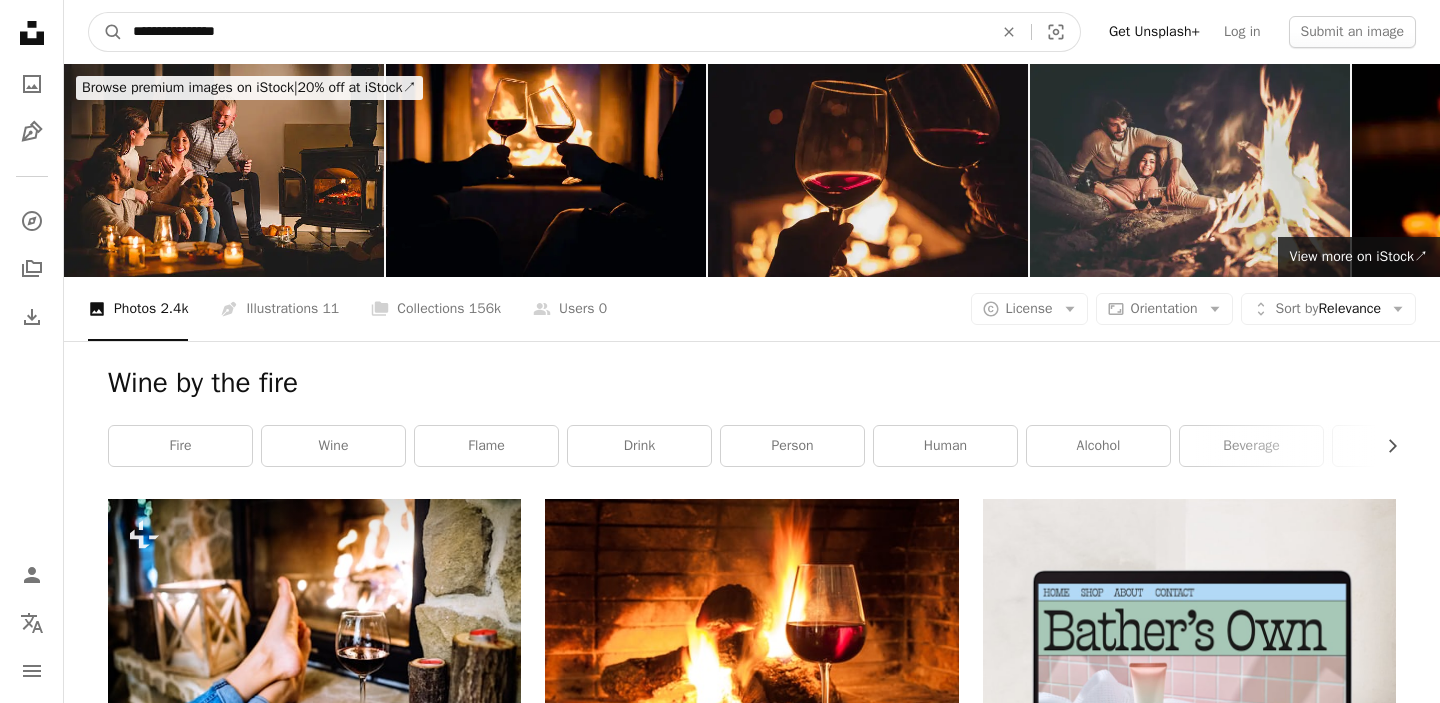 click on "**********" at bounding box center (555, 32) 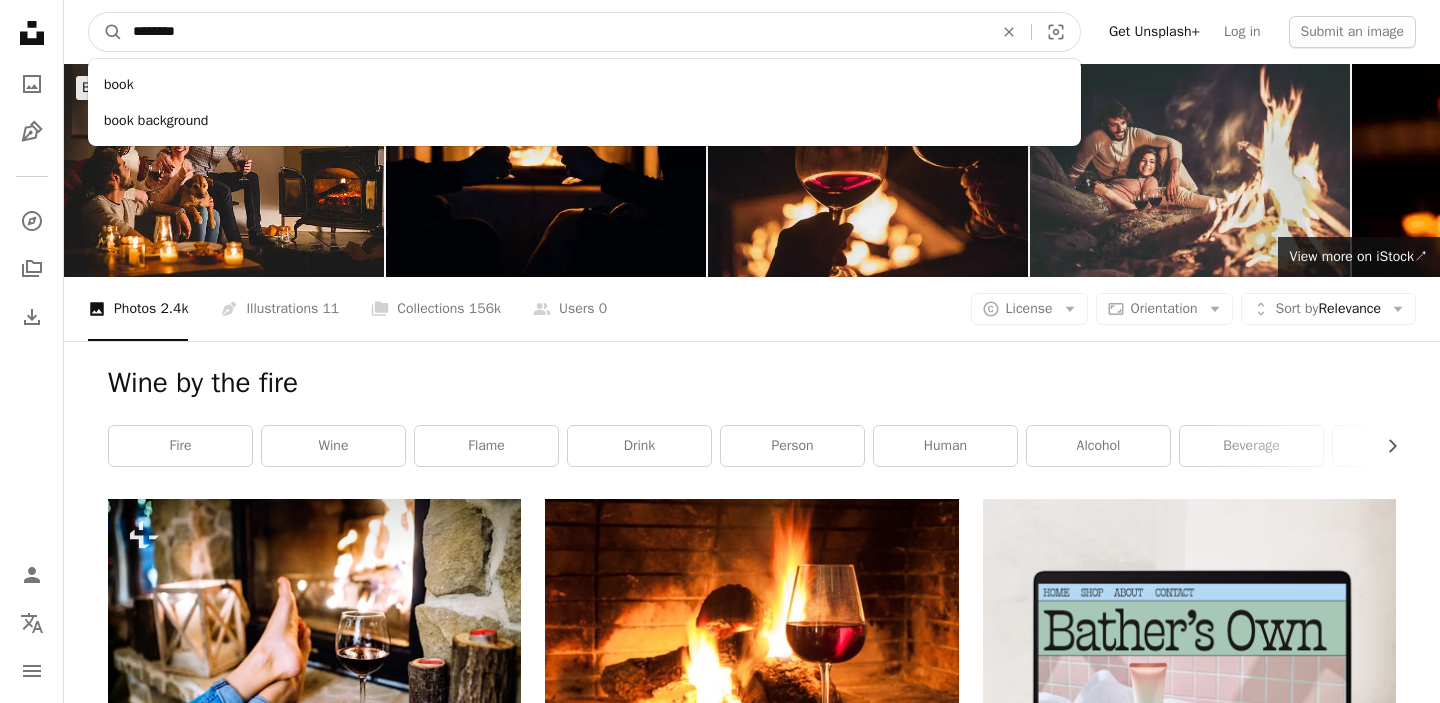 type on "*********" 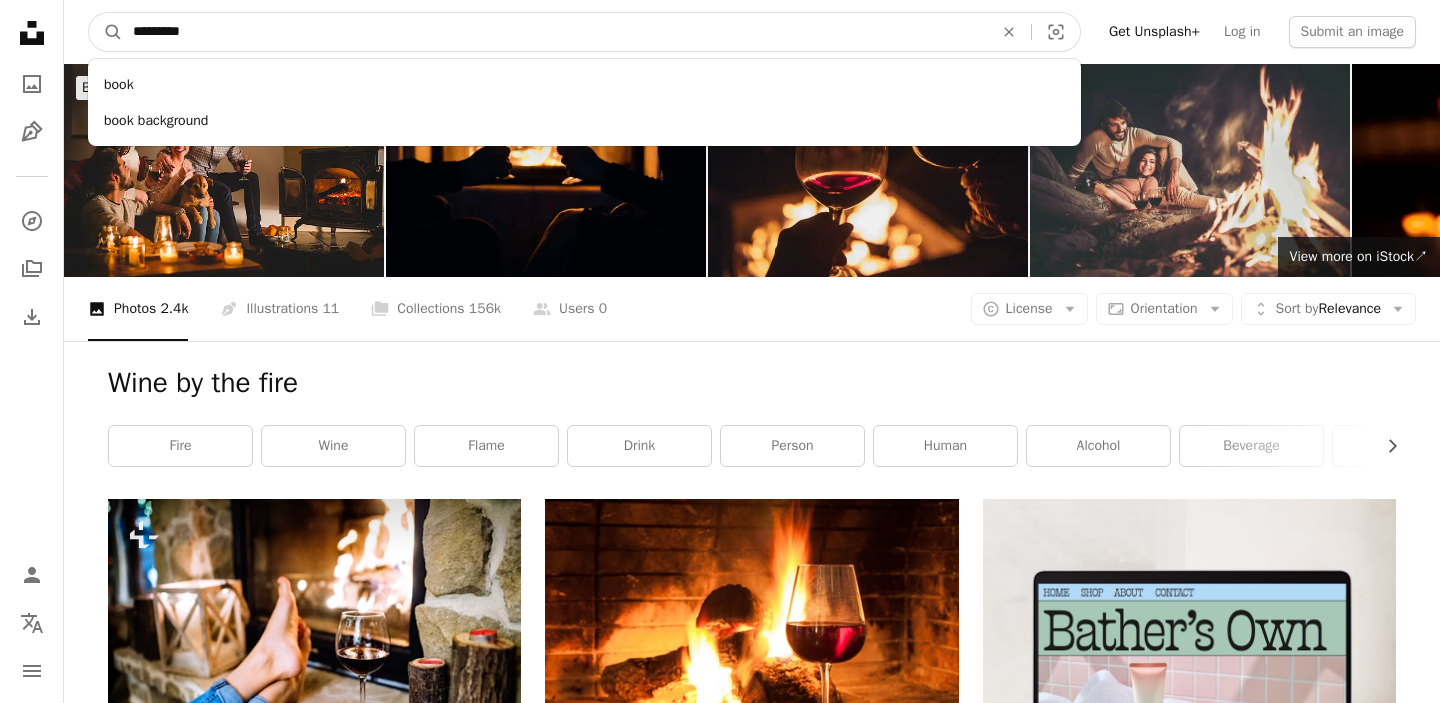 click on "A magnifying glass" at bounding box center (106, 32) 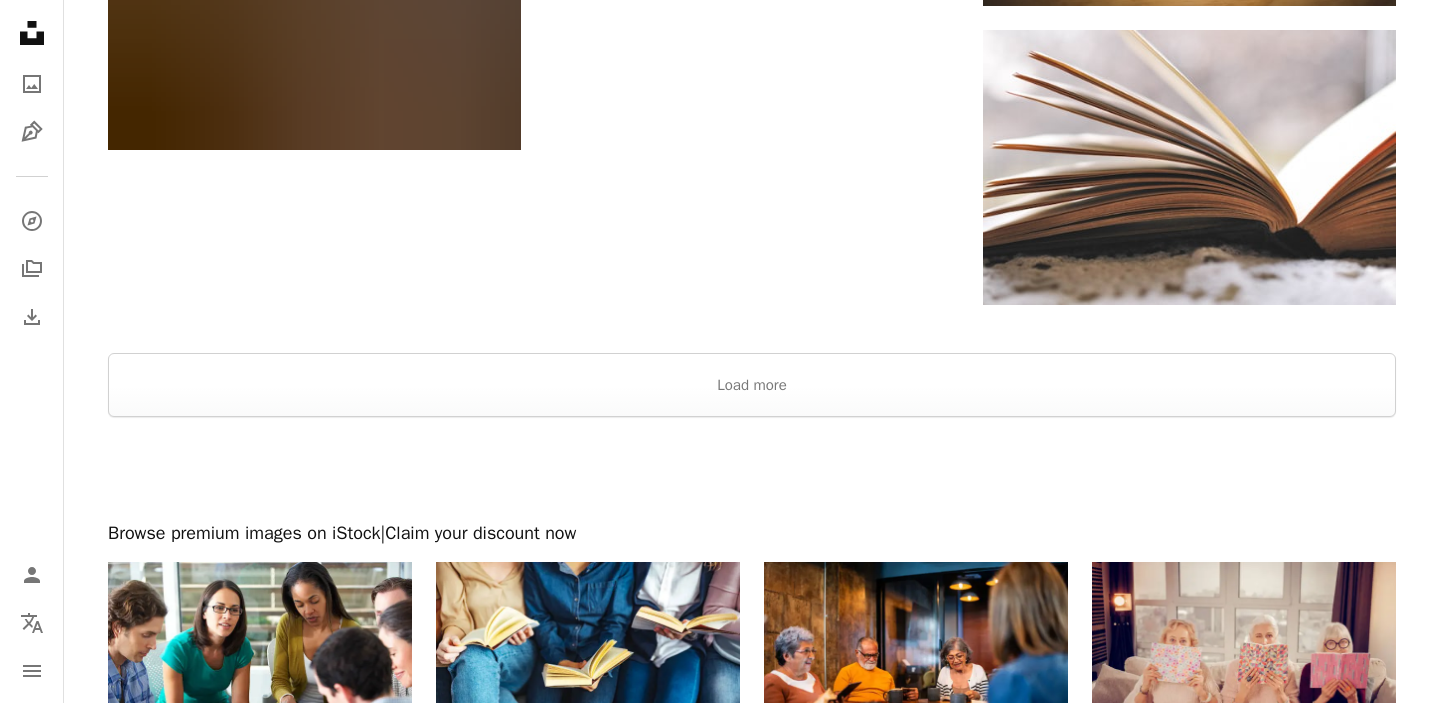 scroll, scrollTop: 3118, scrollLeft: 0, axis: vertical 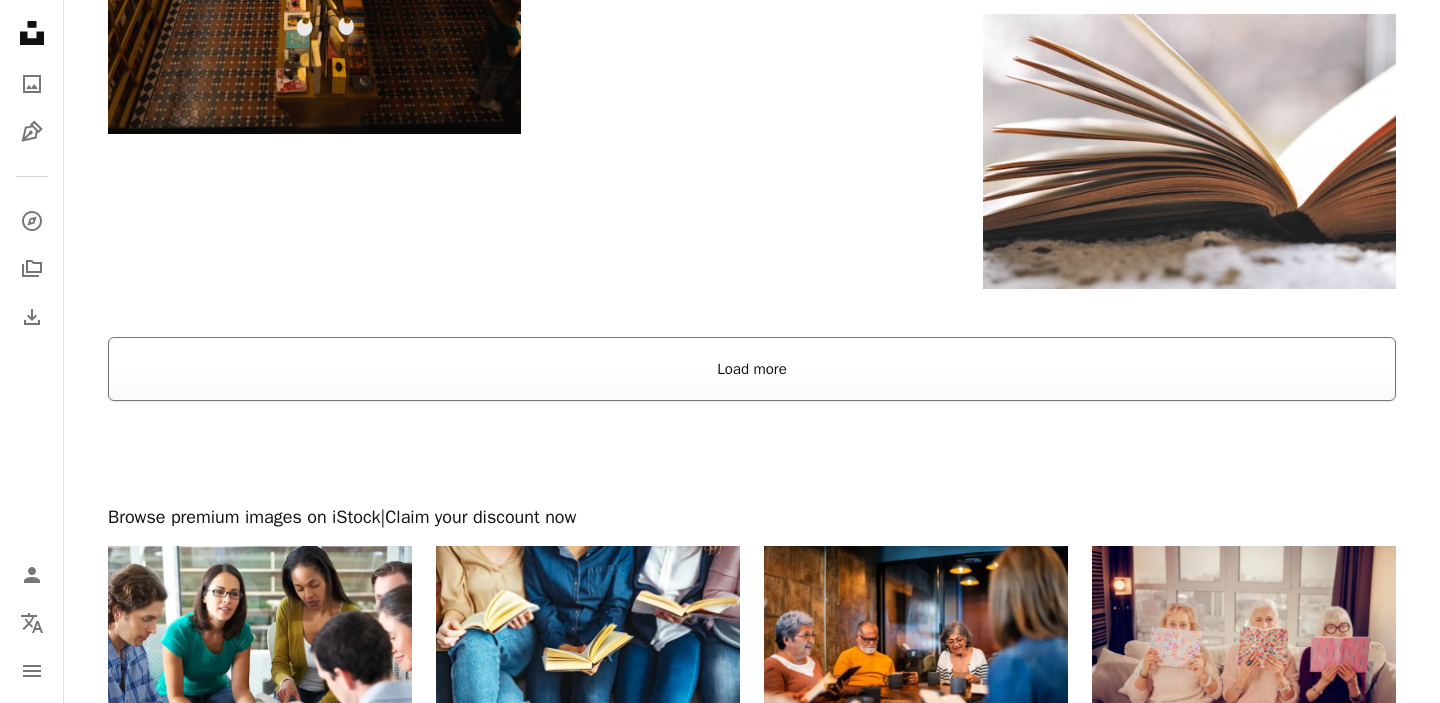 click on "Load more" at bounding box center [752, 369] 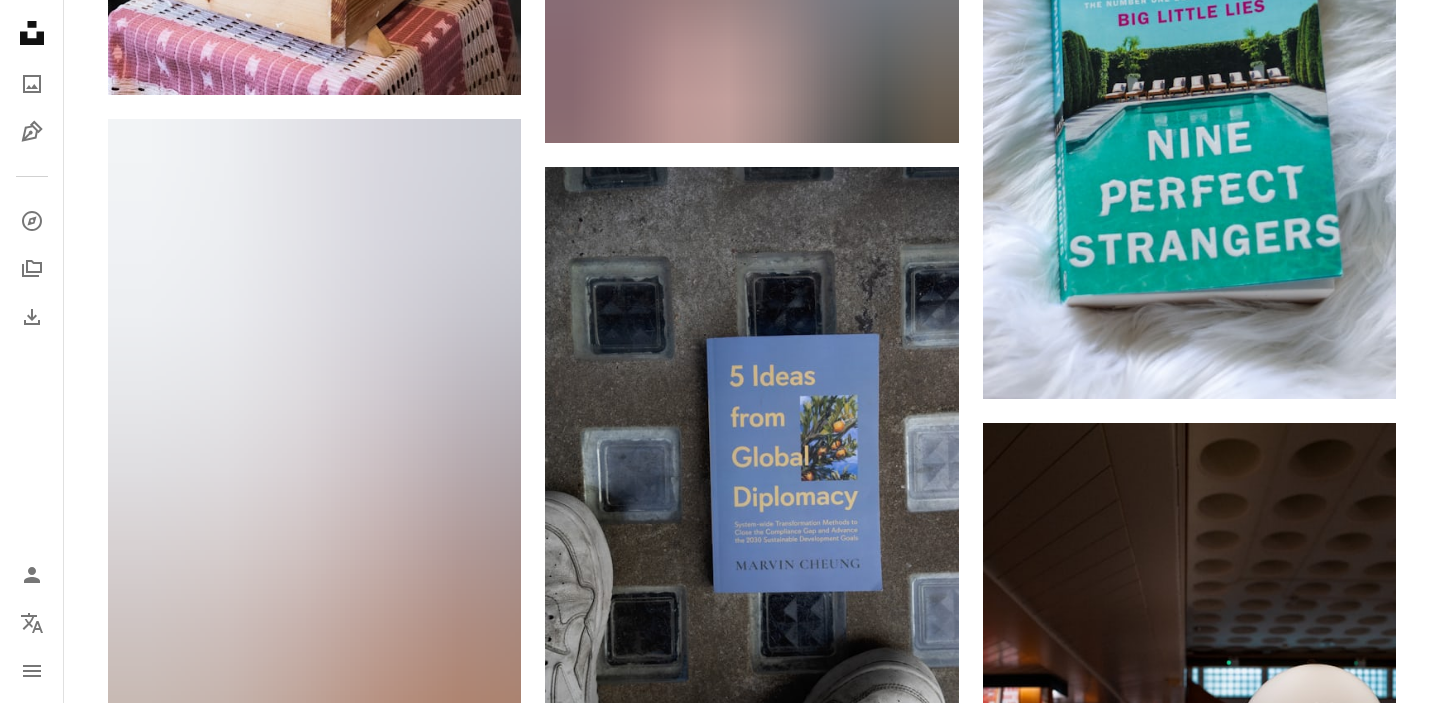 scroll, scrollTop: 13554, scrollLeft: 0, axis: vertical 